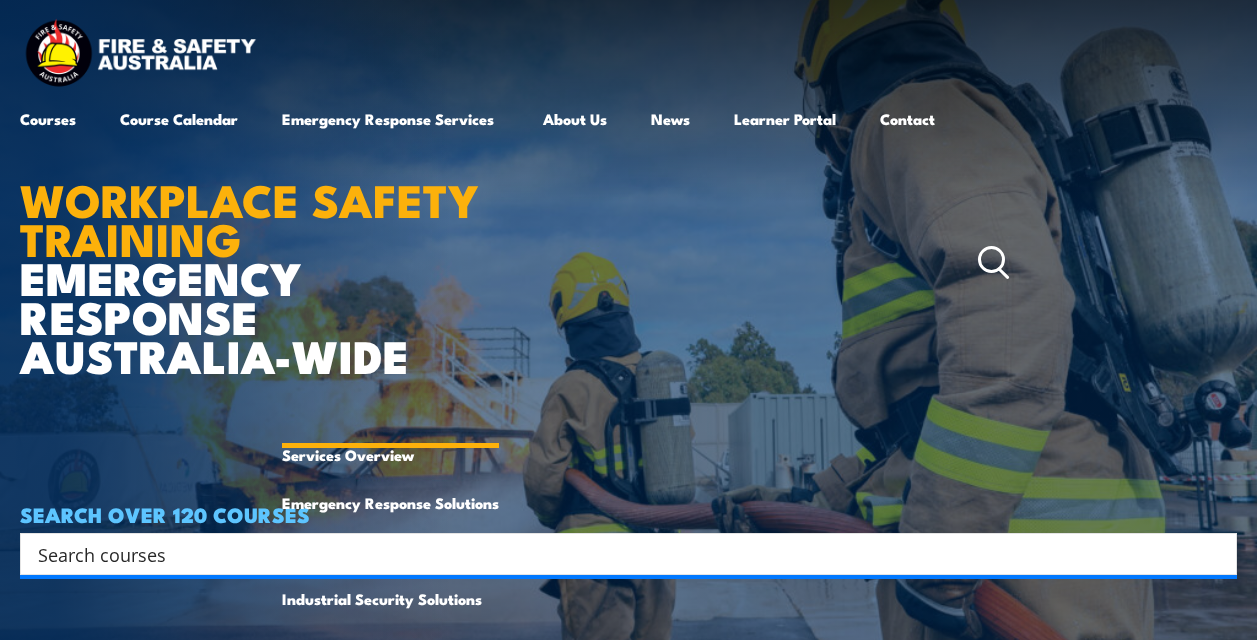 scroll, scrollTop: 0, scrollLeft: 0, axis: both 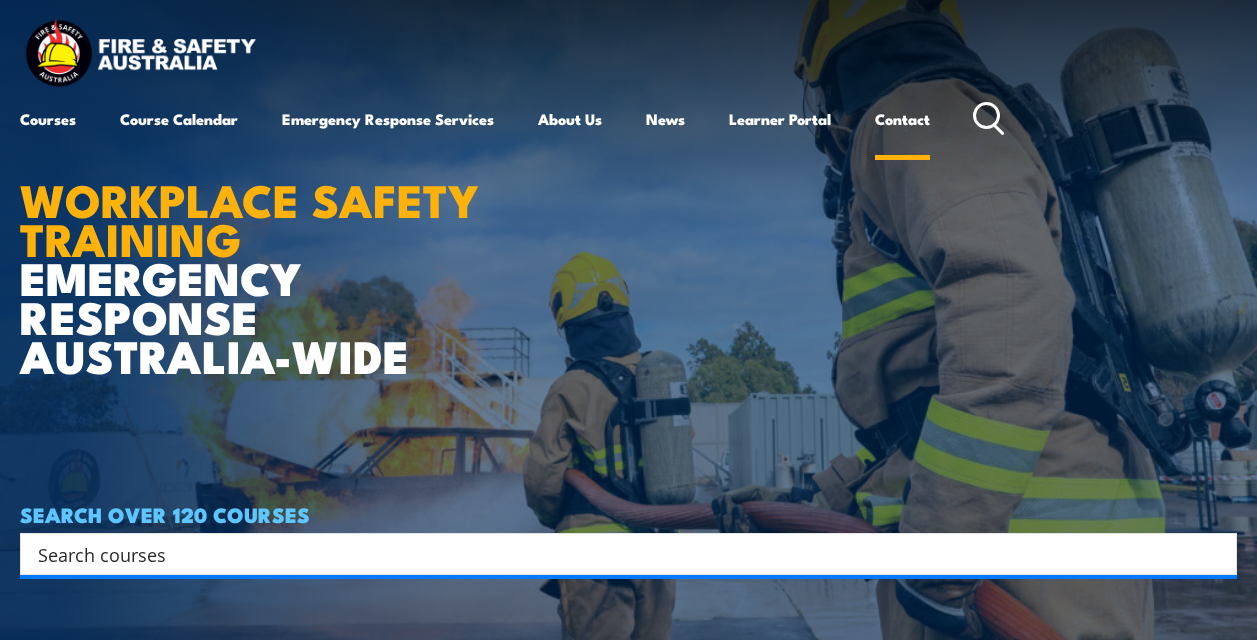 click on "Contact" at bounding box center (902, 119) 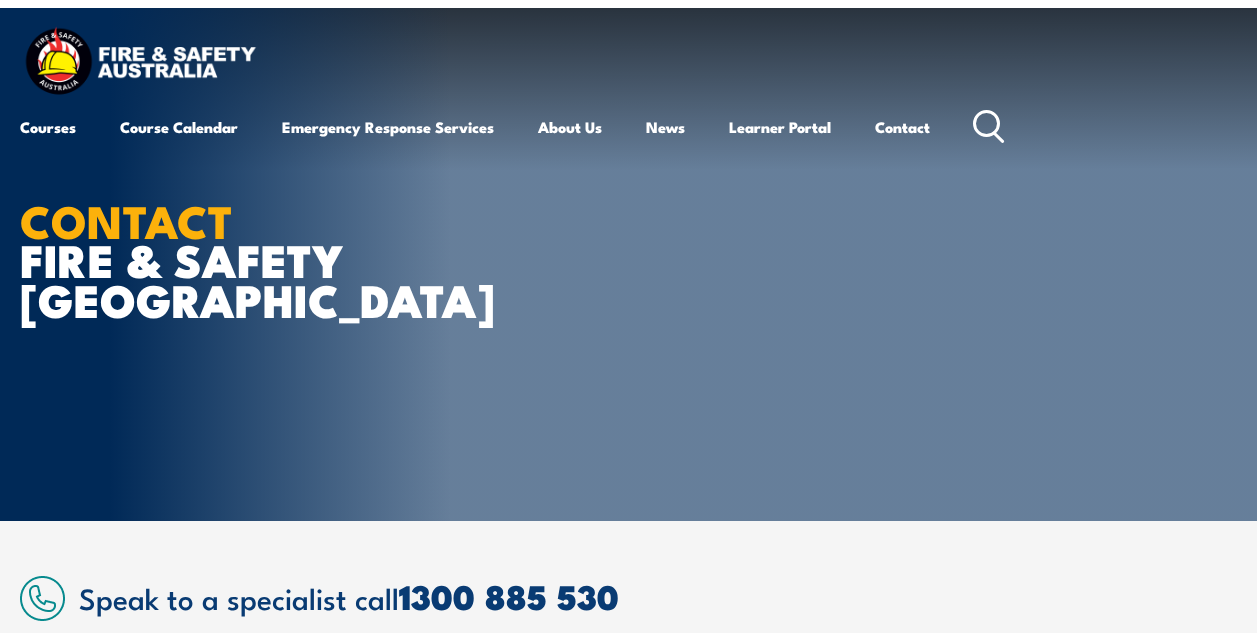 scroll, scrollTop: 362, scrollLeft: 0, axis: vertical 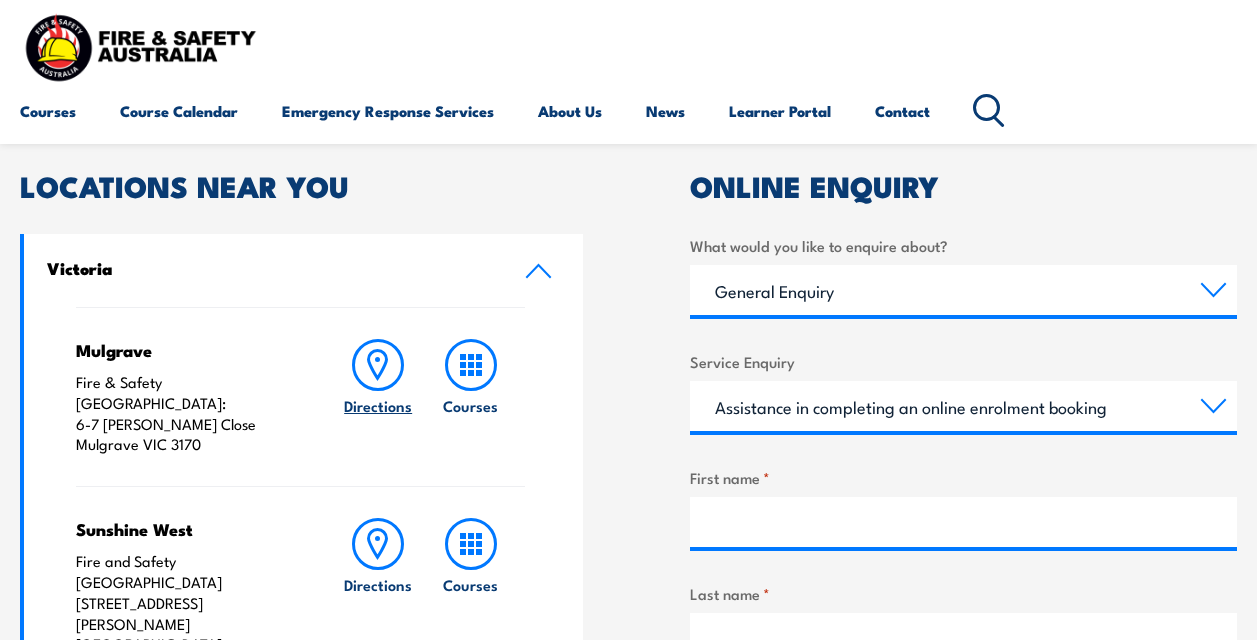 click 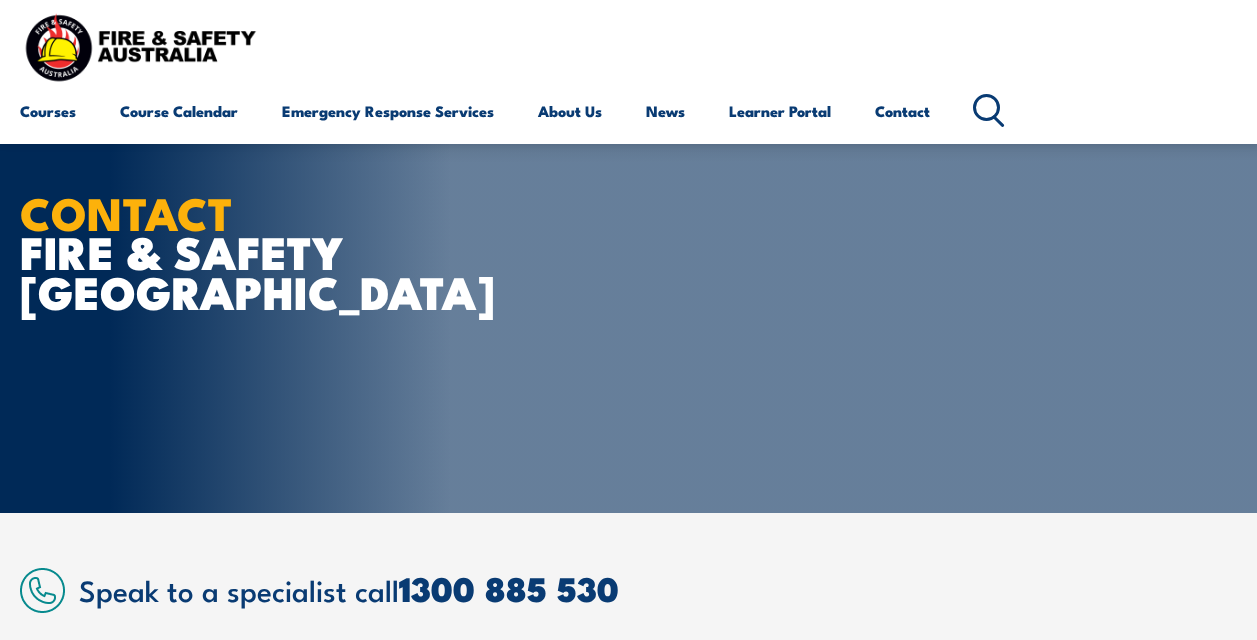 scroll, scrollTop: 500, scrollLeft: 0, axis: vertical 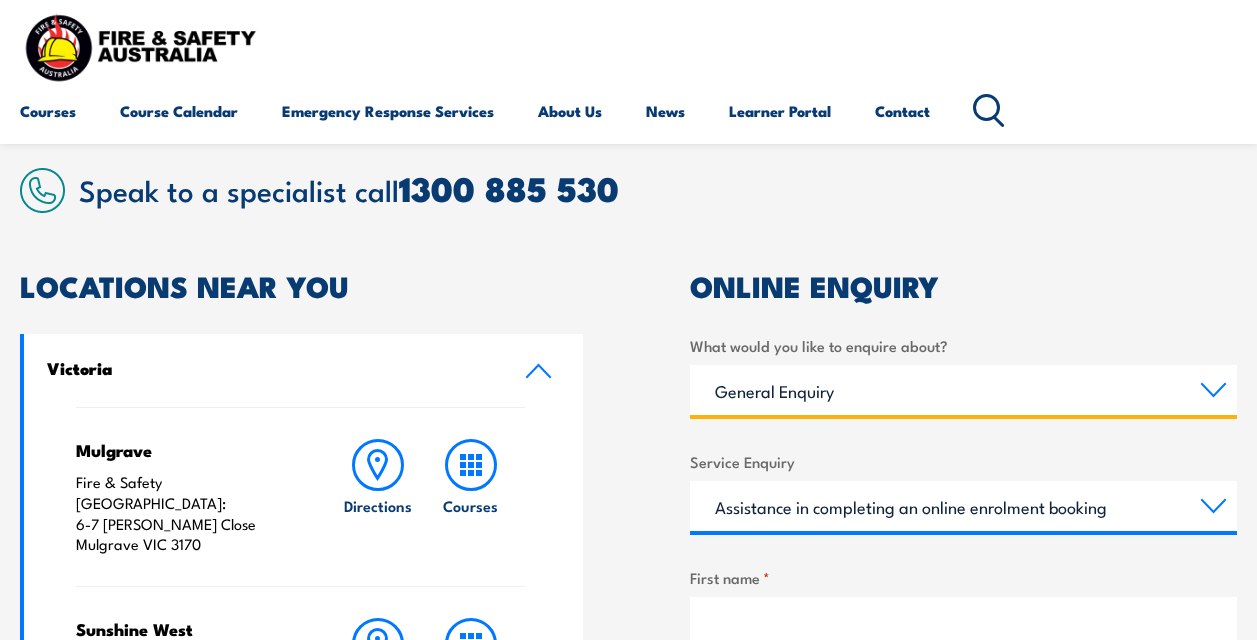 click on "Training Courses Emergency Response Services General Enquiry" at bounding box center (963, 390) 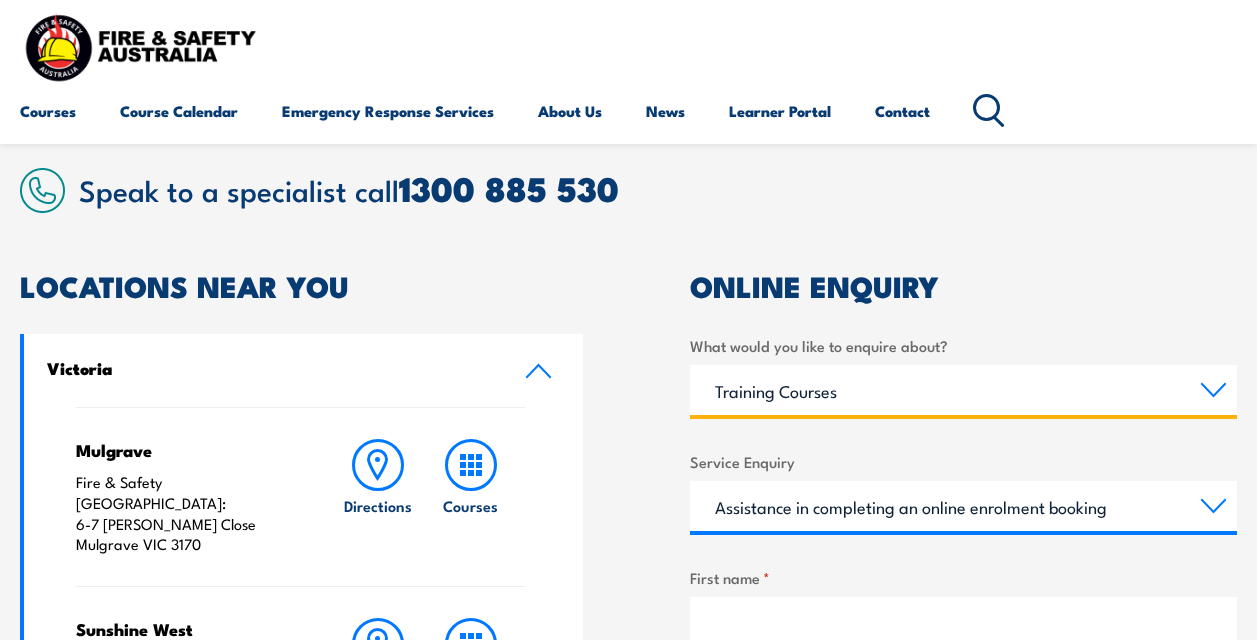 click on "Training Courses Emergency Response Services General Enquiry" at bounding box center [963, 390] 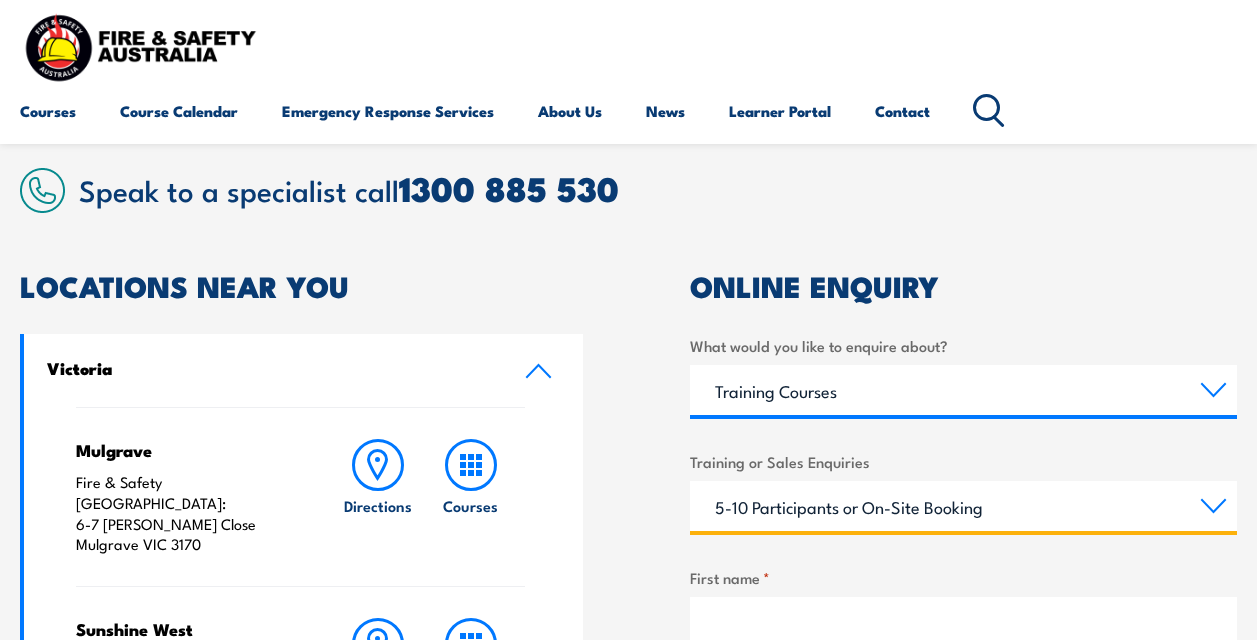 click on "1-4 Participants or On-Site Booking 5-10 Participants or On-Site Booking 11-99 Participants or On-Site Booking 100+ Participants or On-Site Booking Attend a public course at FSA training centre Ask about course content Other" at bounding box center (963, 506) 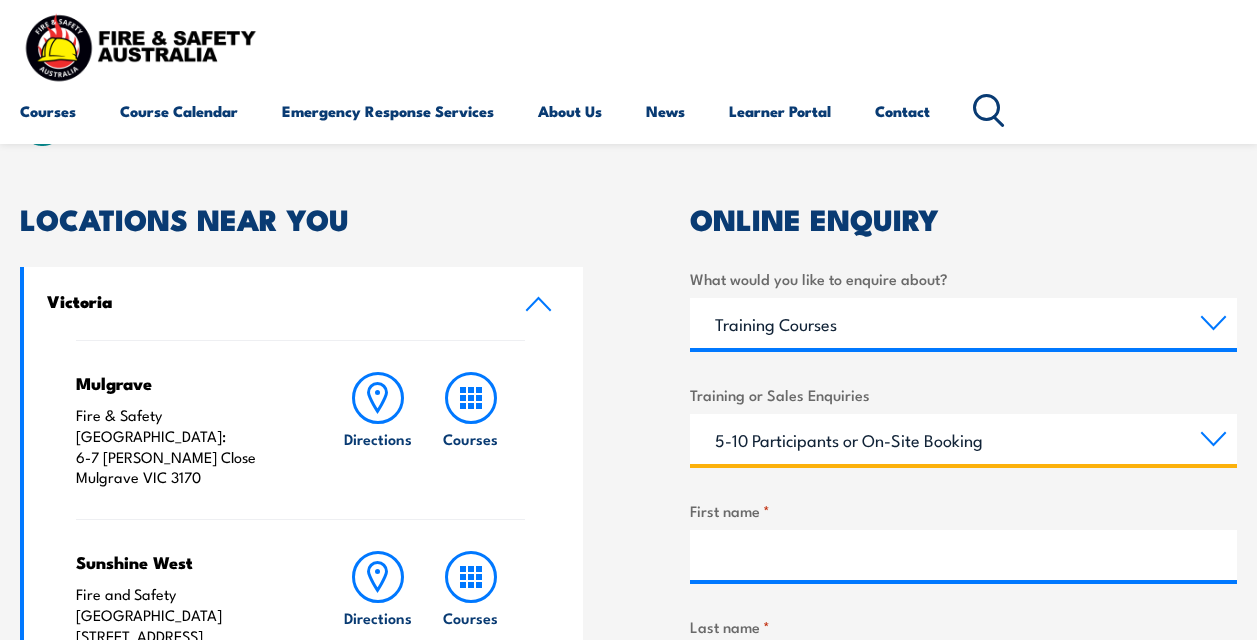 scroll, scrollTop: 500, scrollLeft: 0, axis: vertical 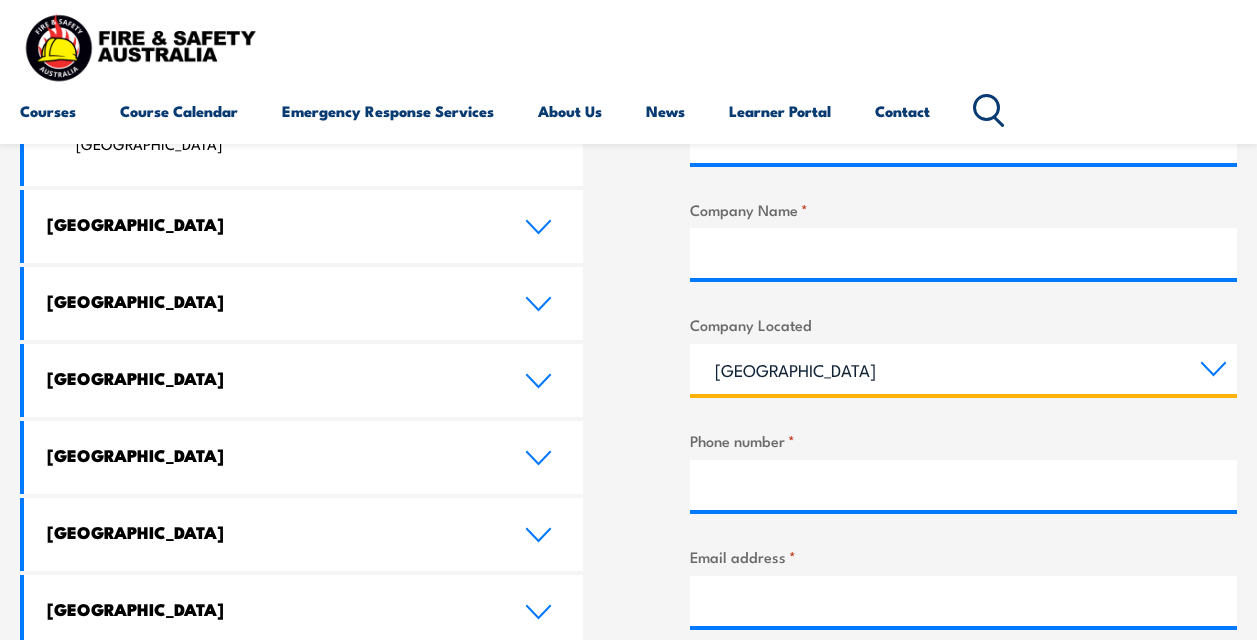 click on "Queensland New South Wales Australian Capital Territory Victoria South Australia Western Australia Northern Territory Tasmania" at bounding box center (963, 369) 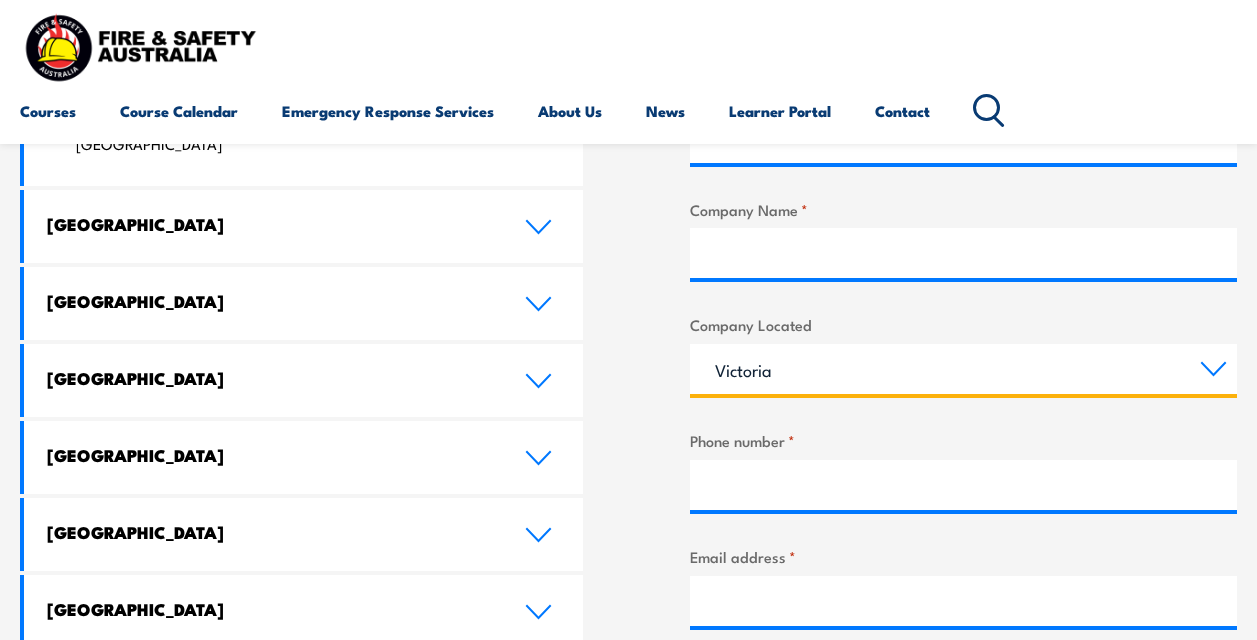 click on "Queensland New South Wales Australian Capital Territory Victoria South Australia Western Australia Northern Territory Tasmania" at bounding box center [963, 369] 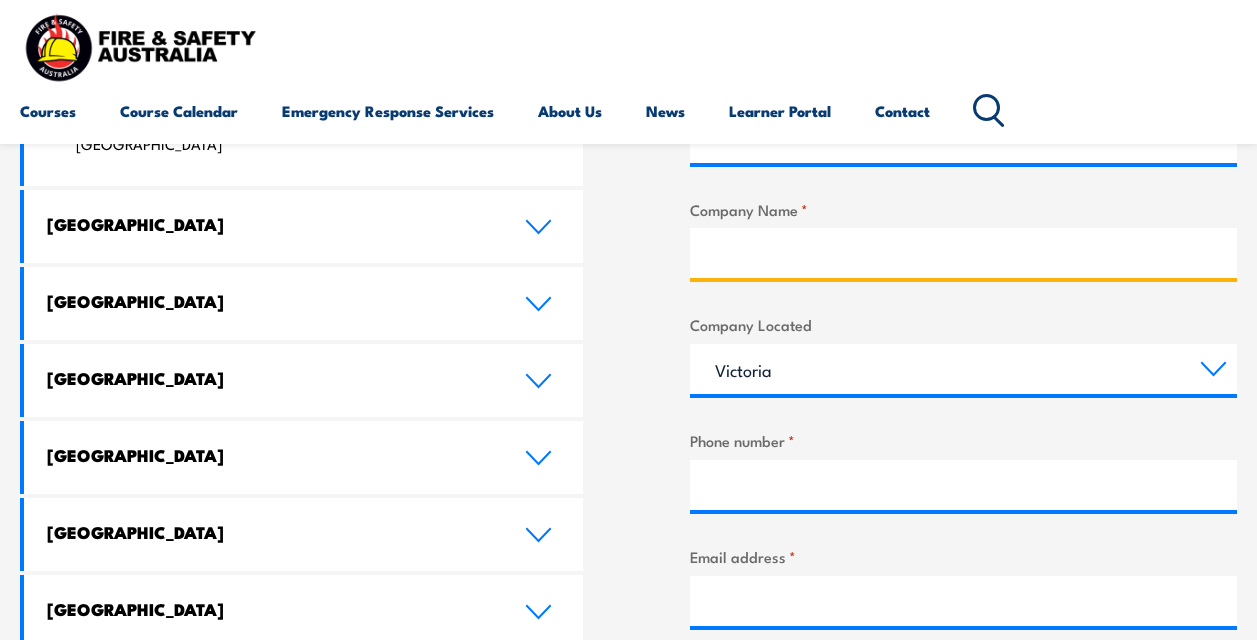 click on "Company Name *" at bounding box center [963, 253] 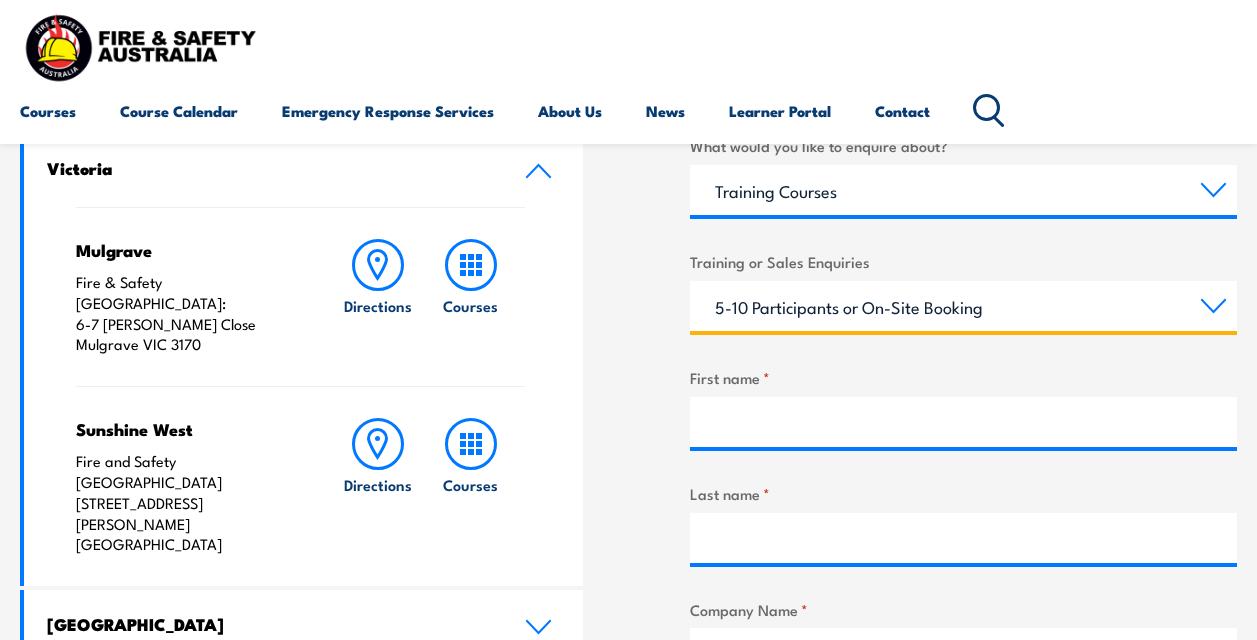 click on "1-4 Participants or On-Site Booking 5-10 Participants or On-Site Booking 11-99 Participants or On-Site Booking 100+ Participants or On-Site Booking Attend a public course at FSA training centre Ask about course content Other" at bounding box center [963, 306] 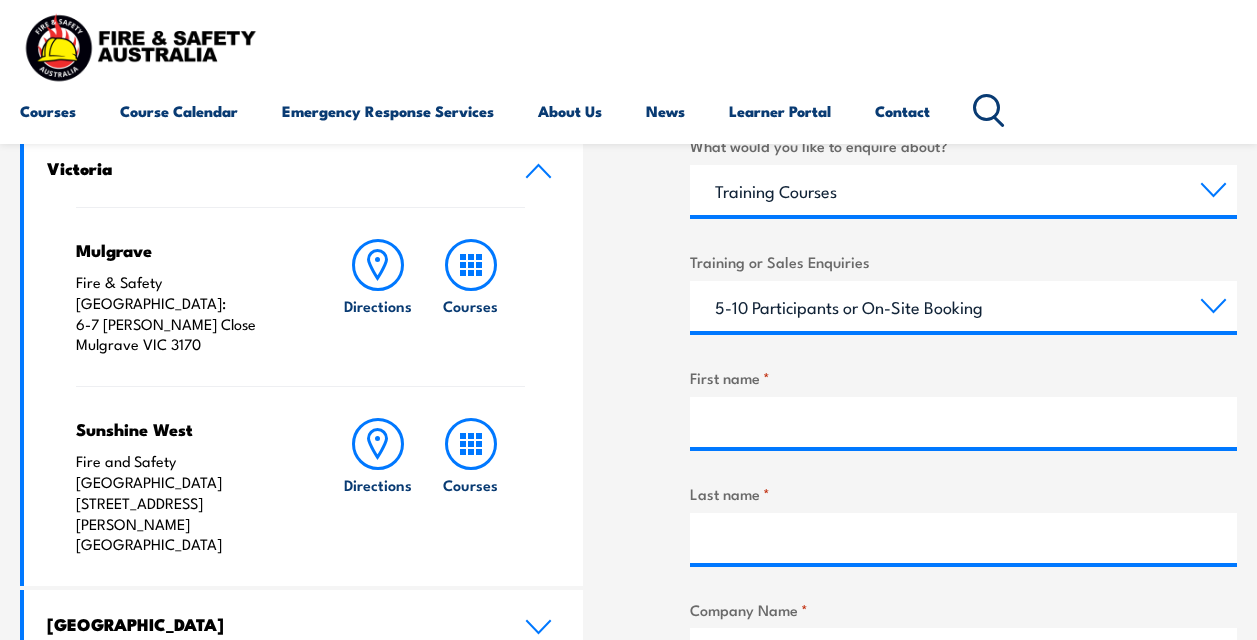 click on "LOCATIONS NEAR YOU
Victoria
Mulgrave
Fire & Safety Australia:
6-7 Hartnett Close
Mulgrave VIC 3170" at bounding box center [628, 768] 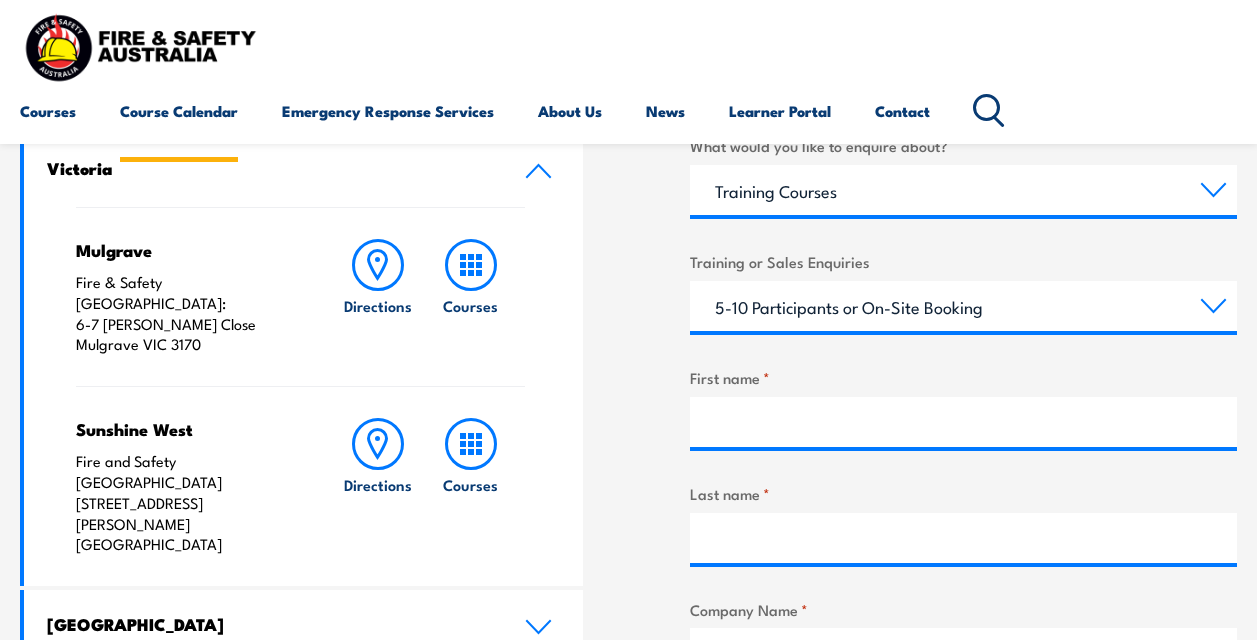 click on "Course Calendar" at bounding box center [179, 111] 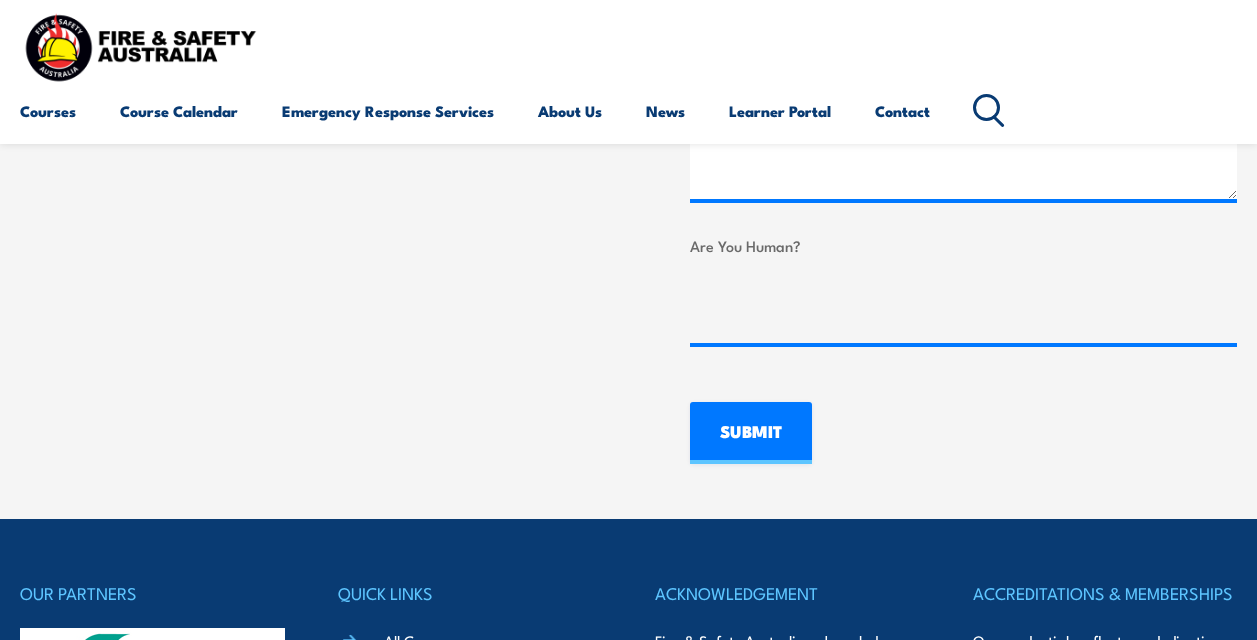 scroll, scrollTop: 1446, scrollLeft: 0, axis: vertical 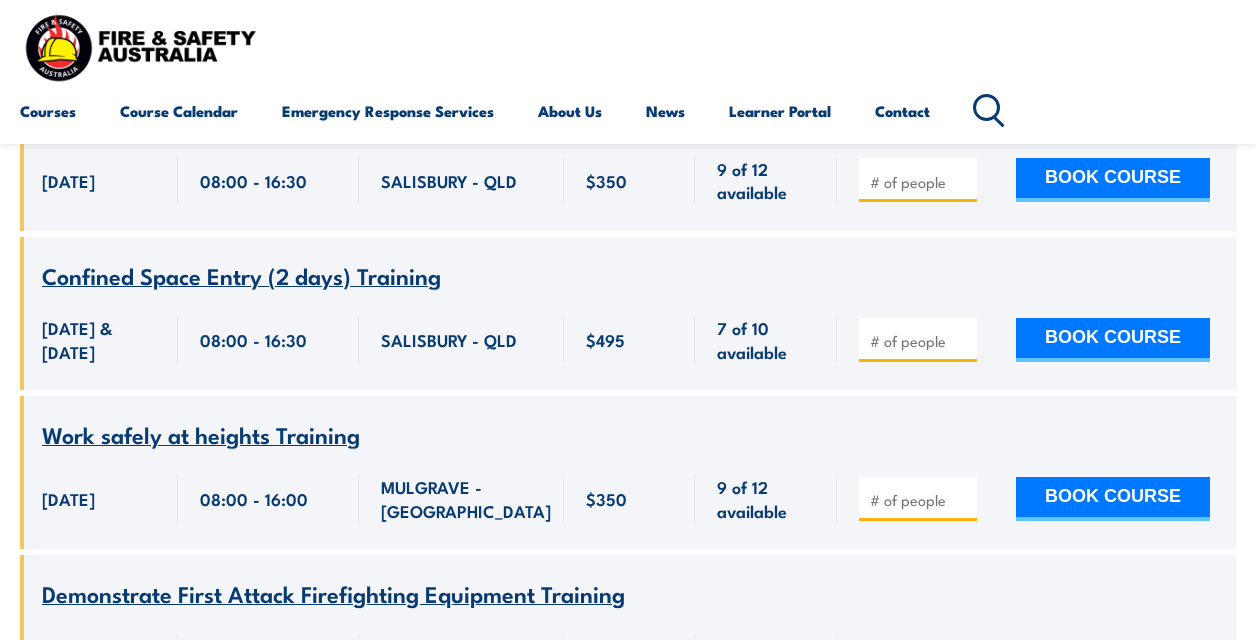 click on "Course Name
Demonstrate First Attack Firefighting Equipment Training" at bounding box center [628, 581] 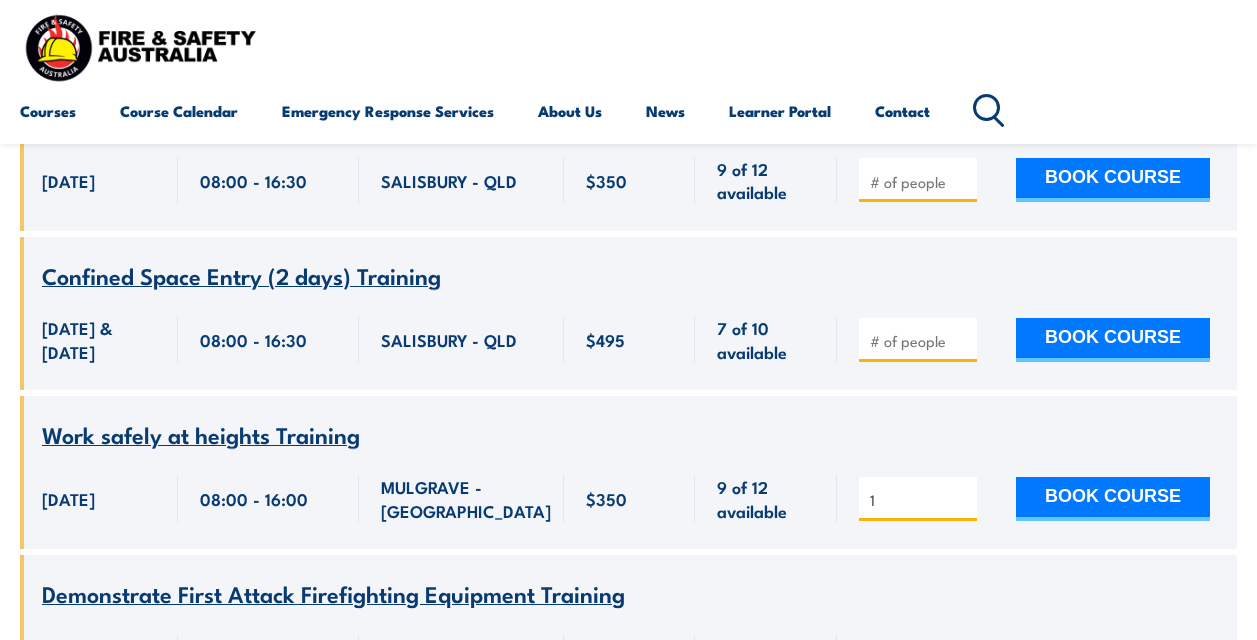 type on "1" 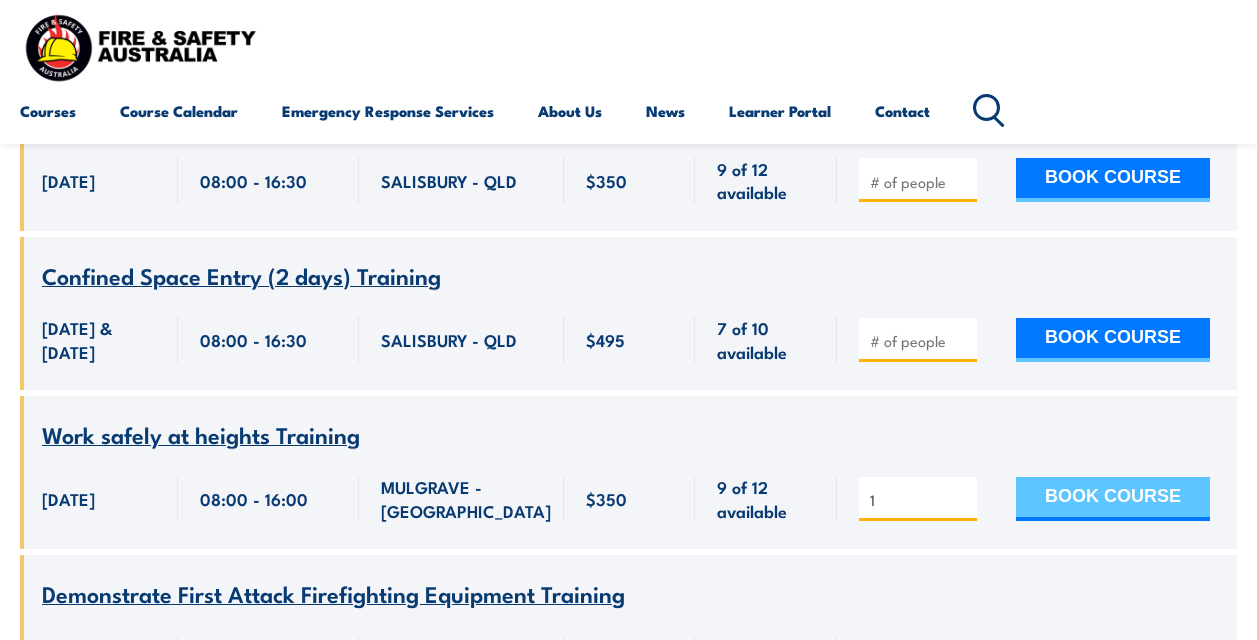 click on "BOOK COURSE" at bounding box center (1113, 499) 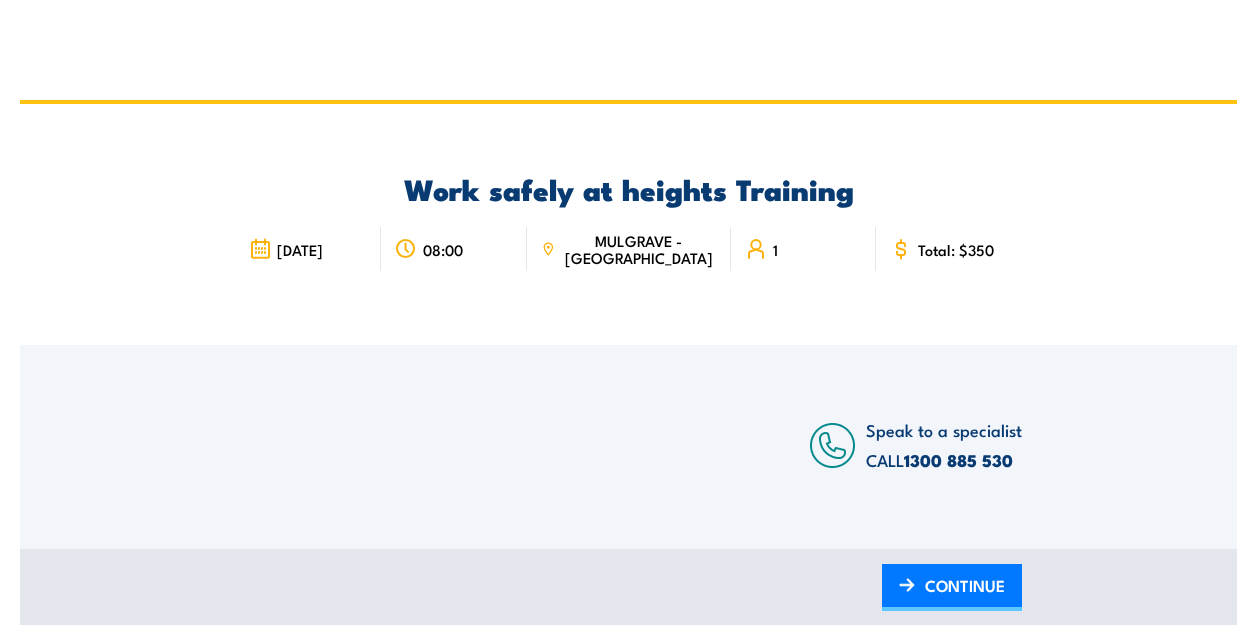 scroll, scrollTop: 0, scrollLeft: 0, axis: both 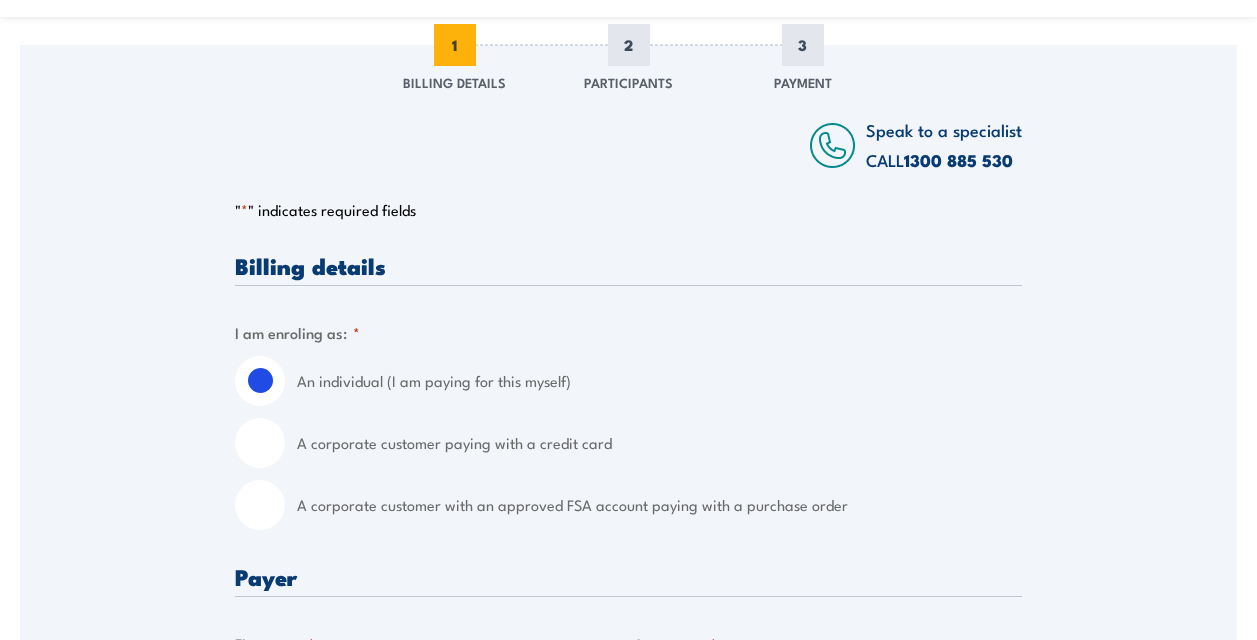 drag, startPoint x: 269, startPoint y: 453, endPoint x: 259, endPoint y: 444, distance: 13.453624 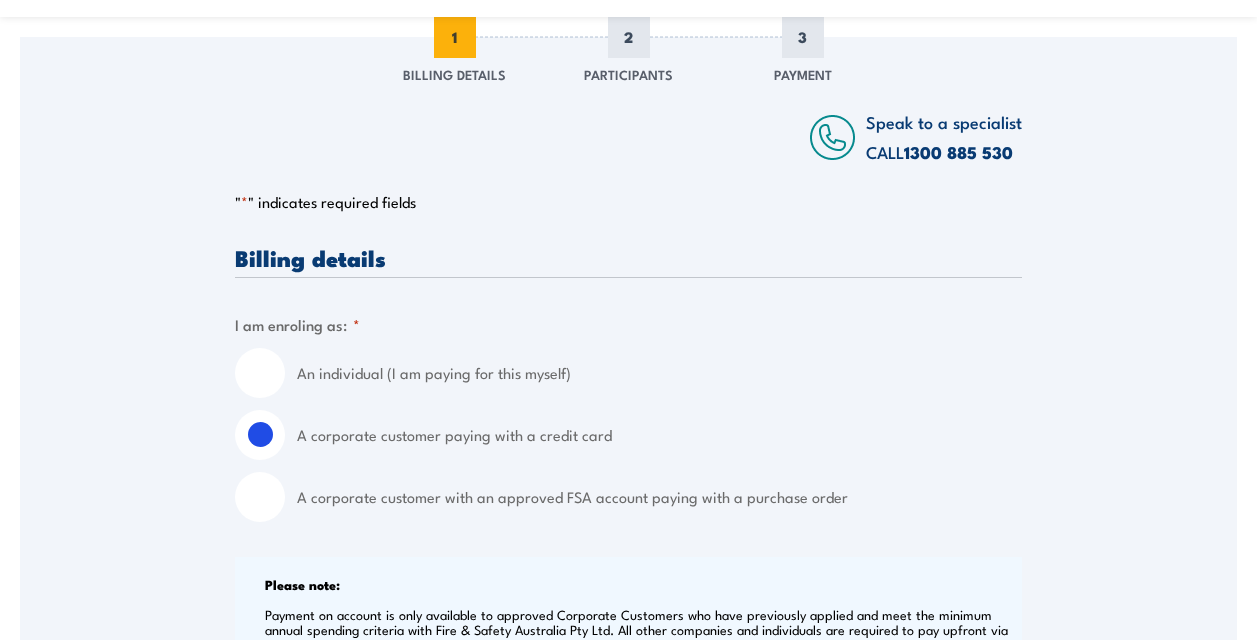 scroll, scrollTop: 500, scrollLeft: 0, axis: vertical 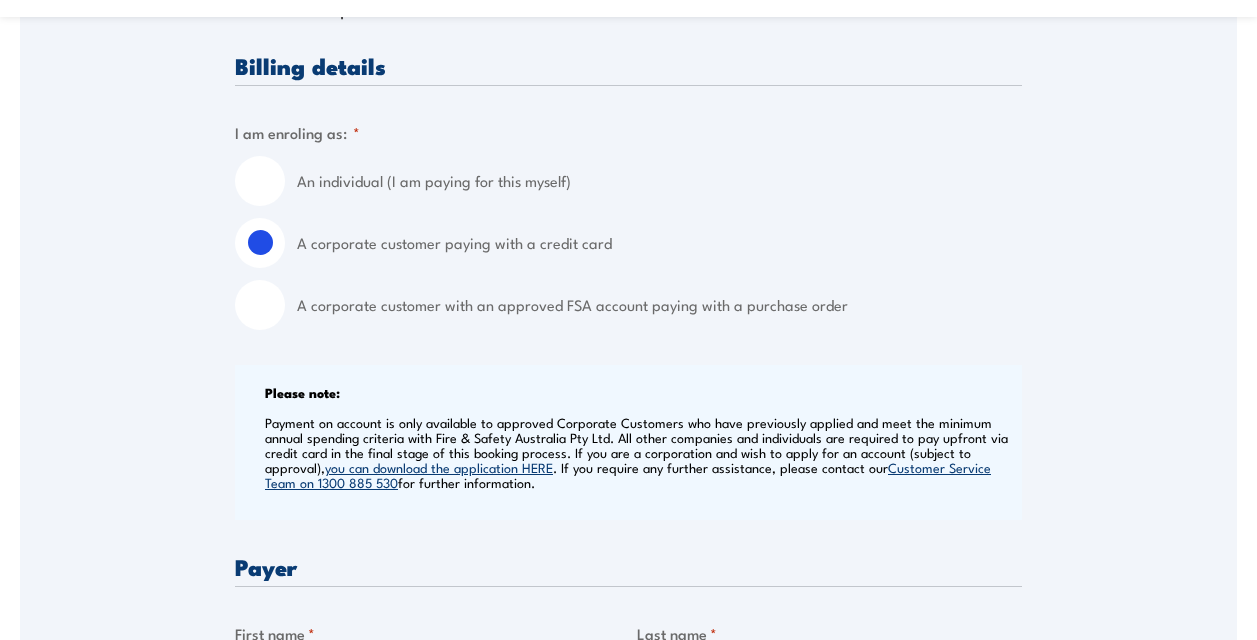 click on "An individual (I am paying for this myself)" at bounding box center [260, 181] 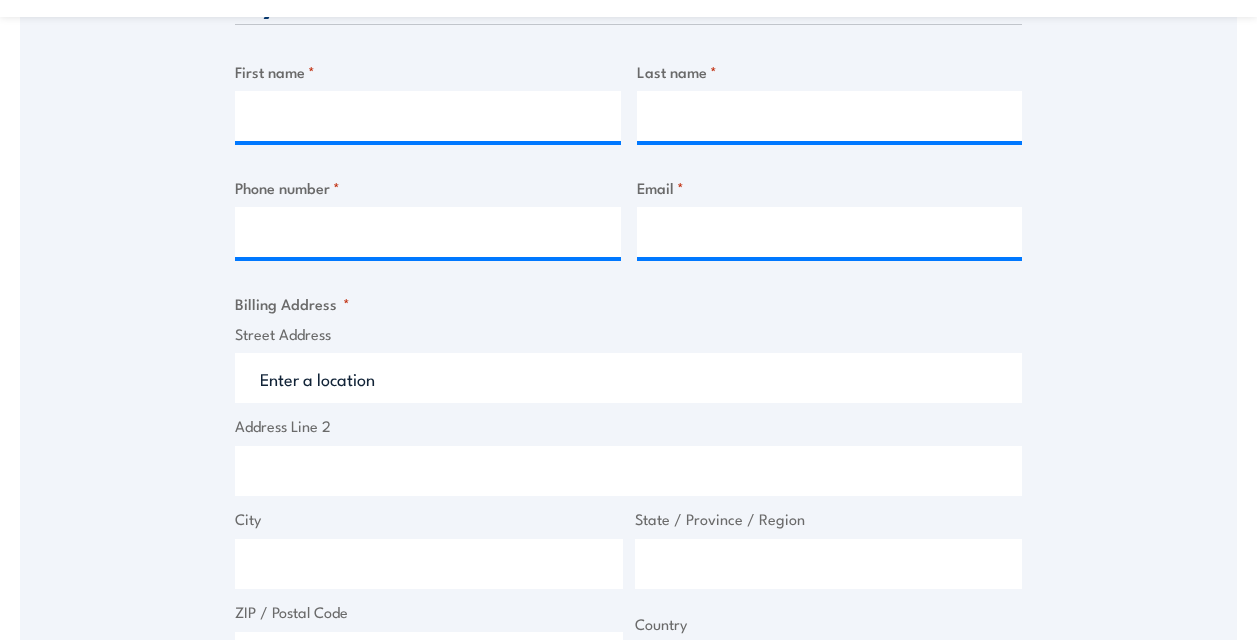 scroll, scrollTop: 700, scrollLeft: 0, axis: vertical 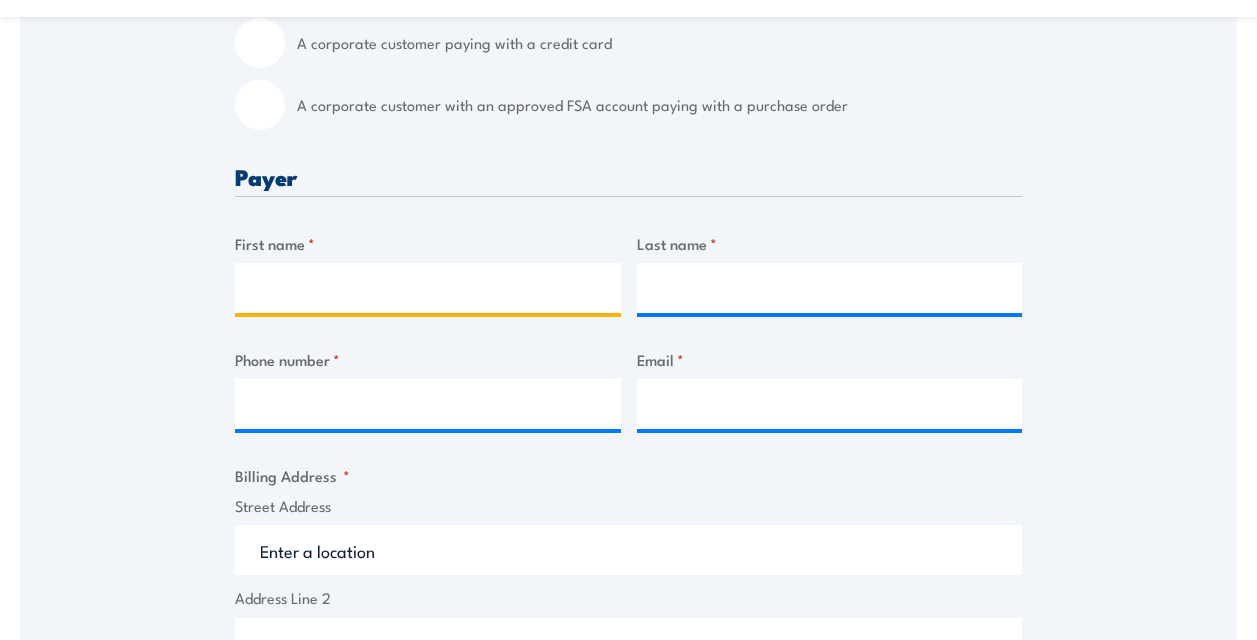 click on "First name *" at bounding box center [428, 288] 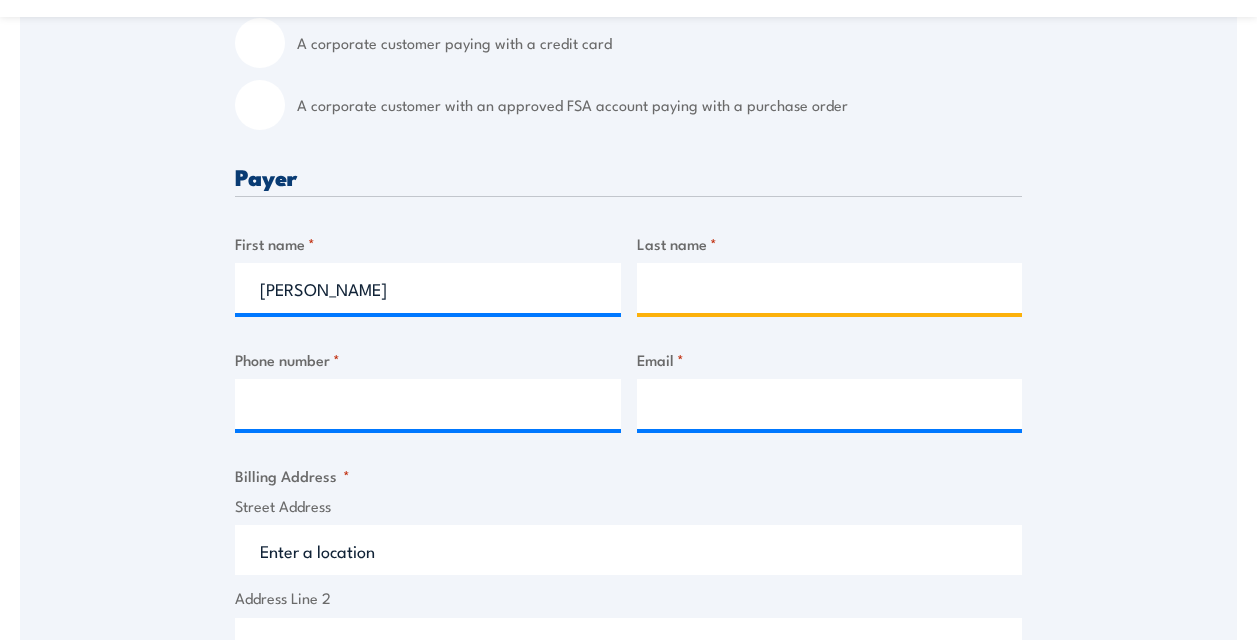 type on "John" 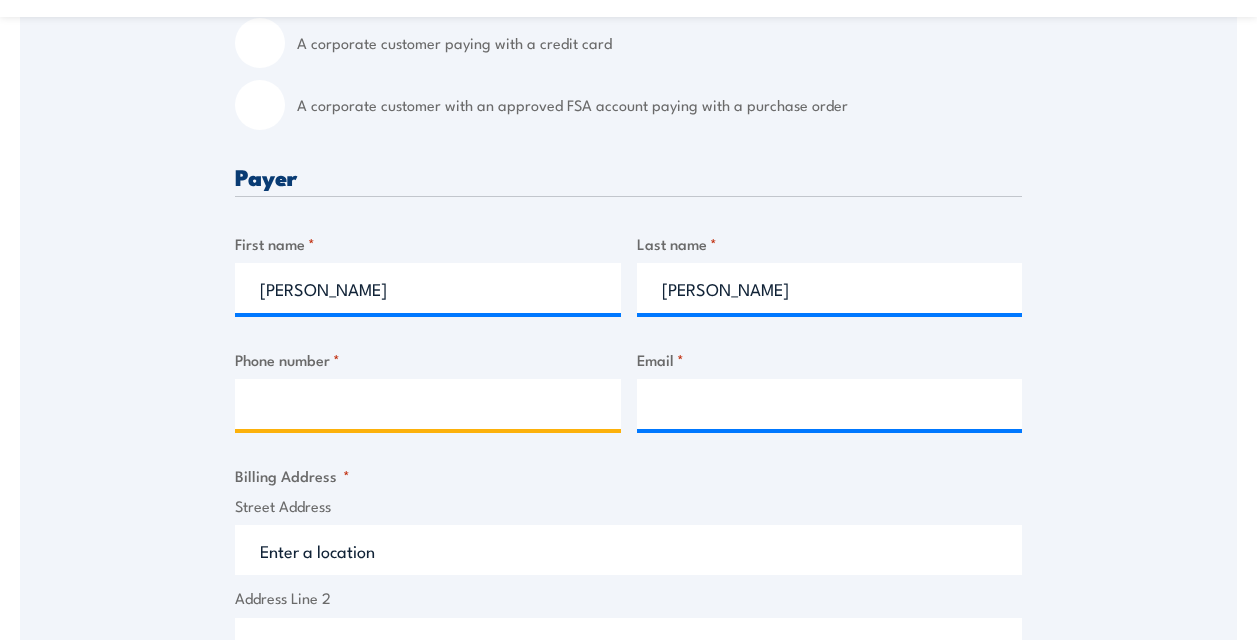 type on "0407066655" 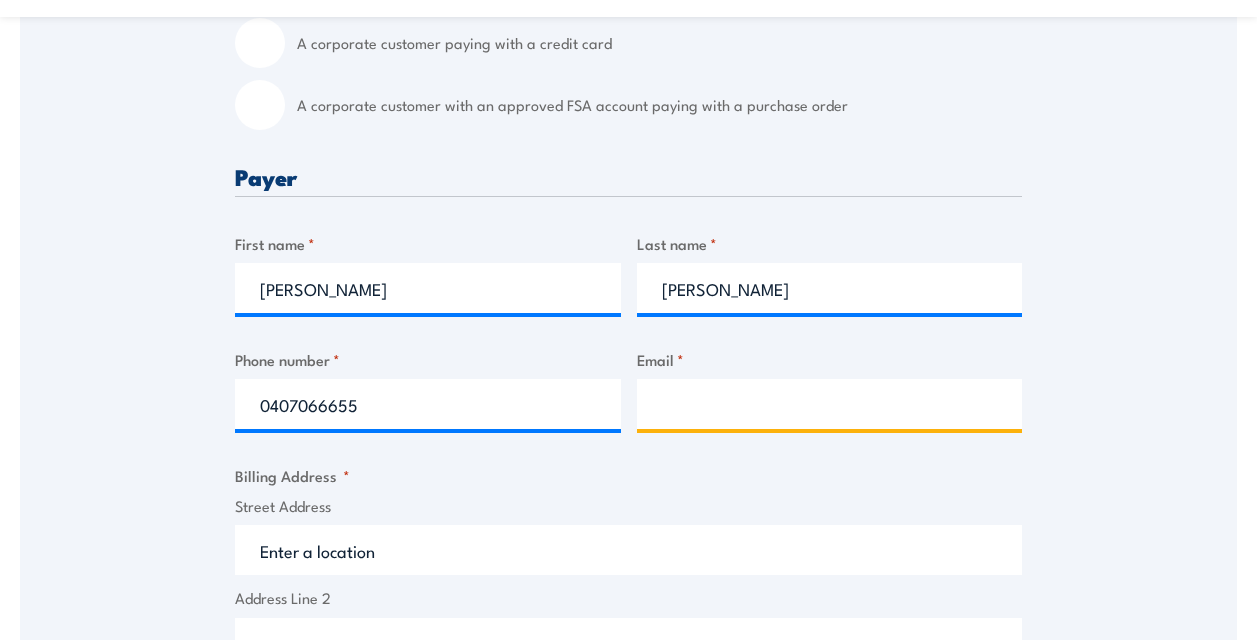 type on "mathew.john@dematic.com" 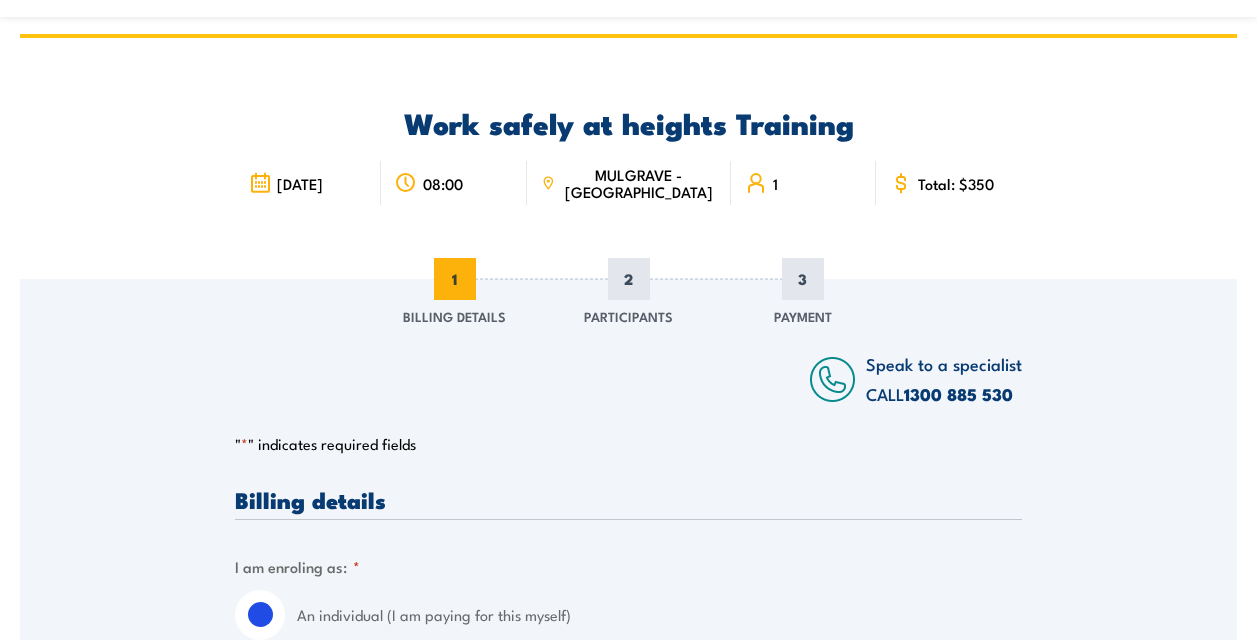 scroll, scrollTop: 100, scrollLeft: 0, axis: vertical 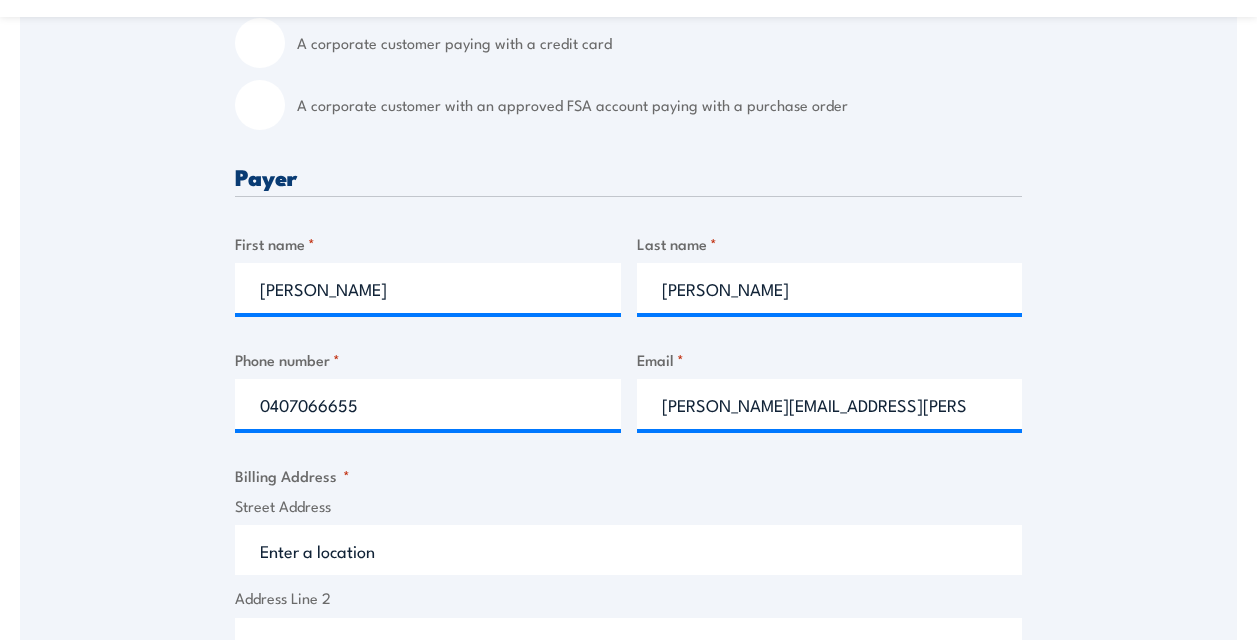 click on "Street Address" at bounding box center (628, 550) 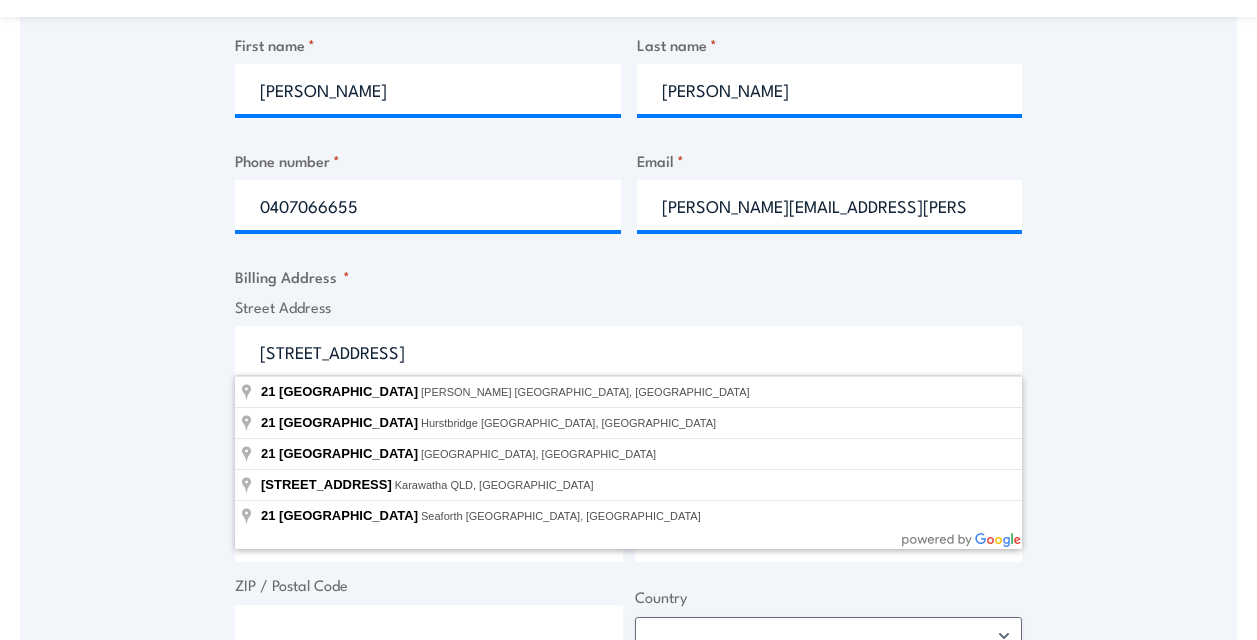scroll, scrollTop: 900, scrollLeft: 0, axis: vertical 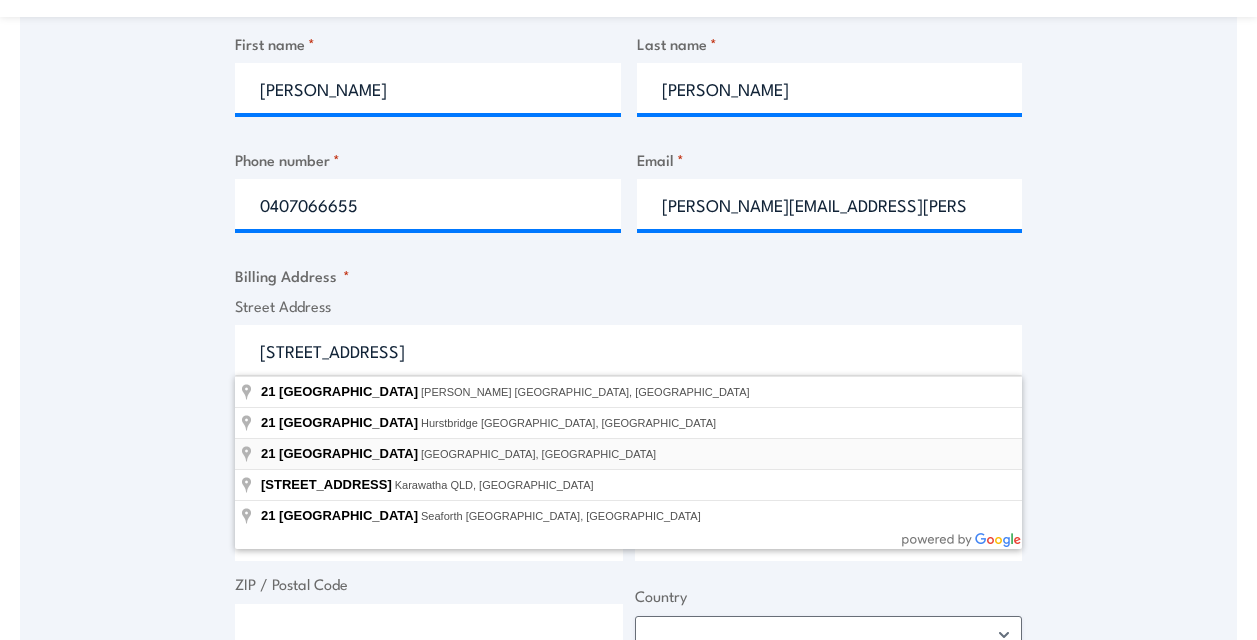 type on "21 Acacia Road, Upper Ferntree Gully VIC, Australia" 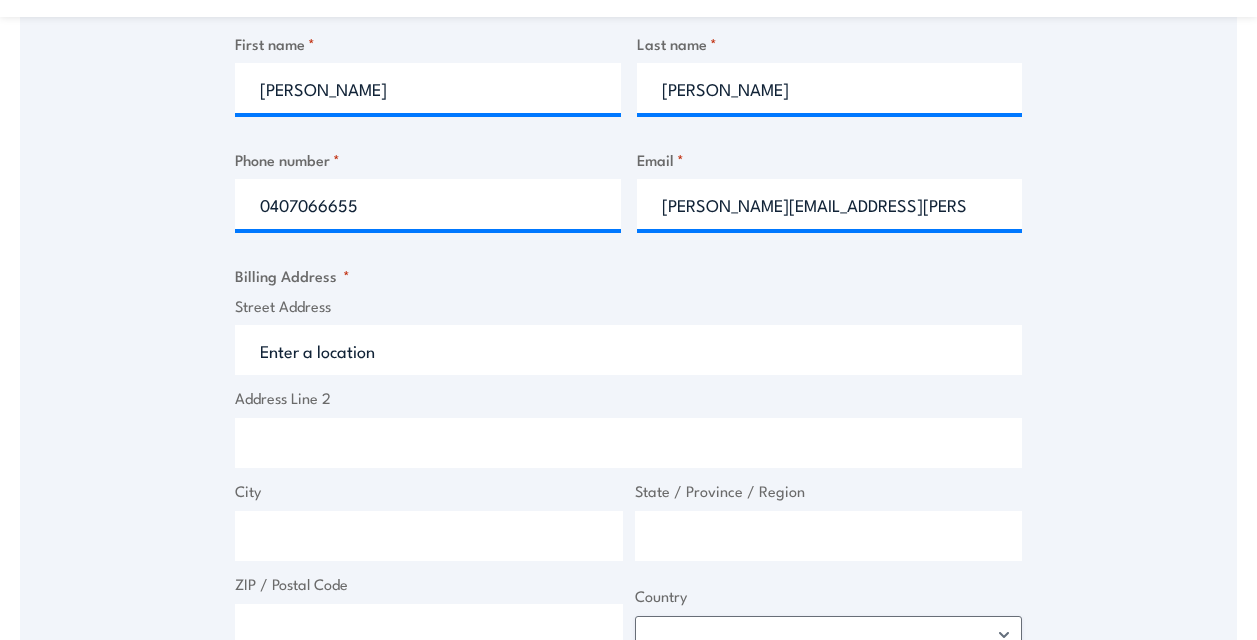 type on "21 Acacia Rd" 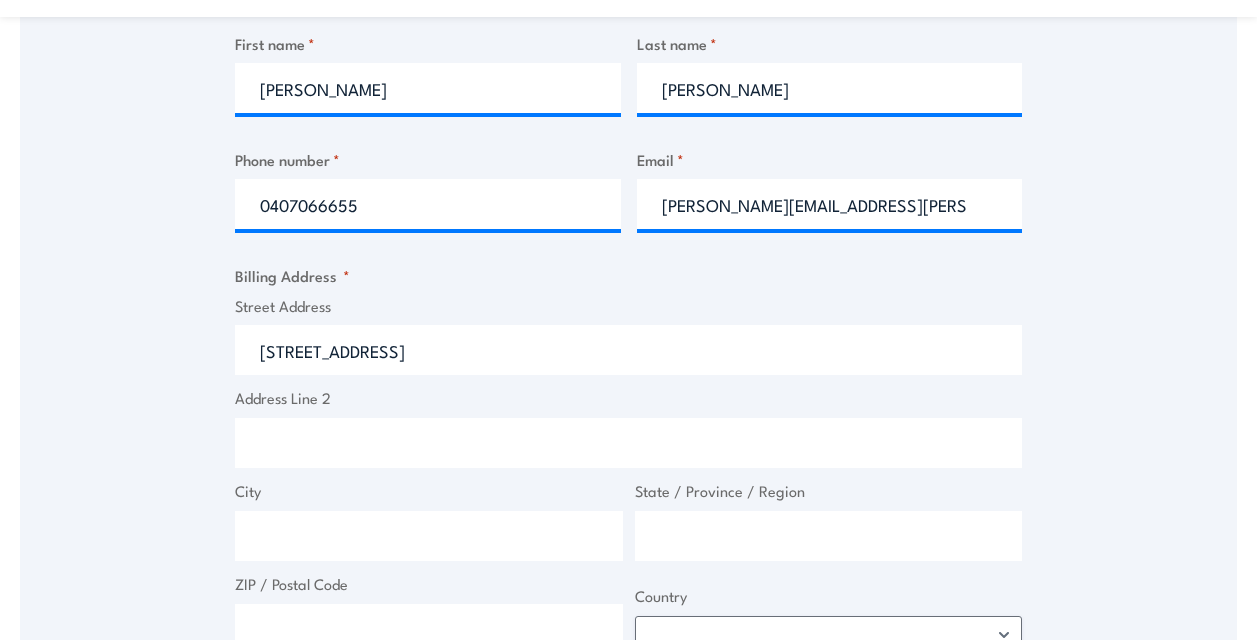 type on "Upper Ferntree Gully" 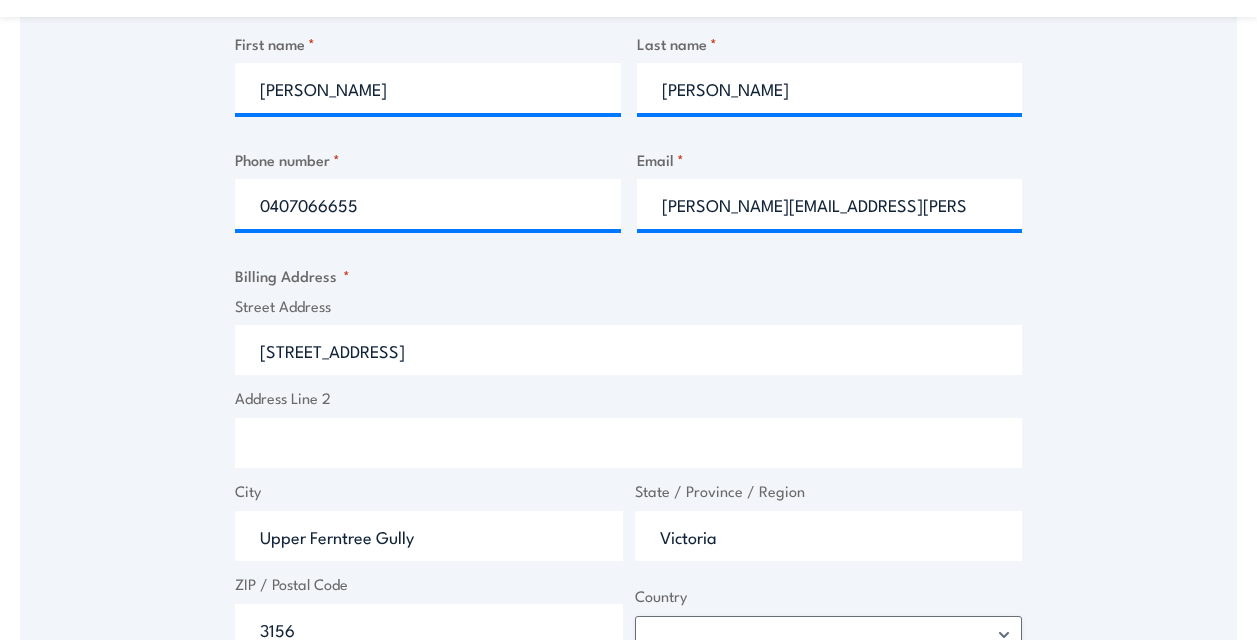 select on "Australia" 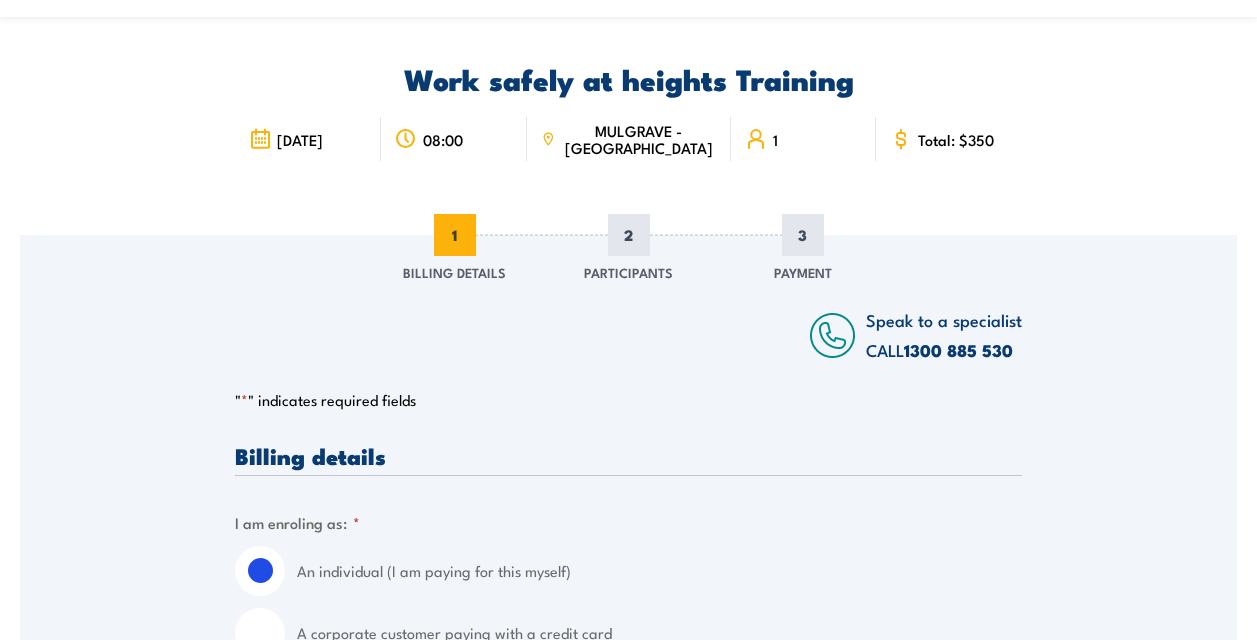 scroll, scrollTop: 100, scrollLeft: 0, axis: vertical 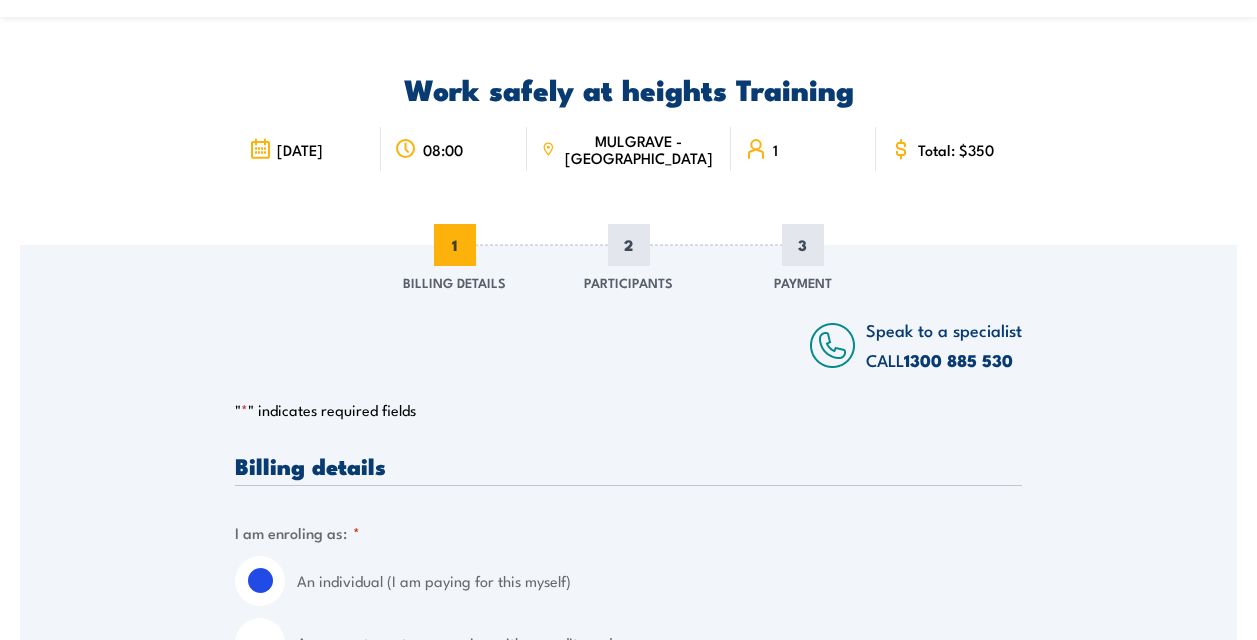 click on "Speak to a specialist
CALL  1300 885 530
CALL  1300 885 530
" * " indicates required fields
1 Billing Details 2 Participants 3 Payment
Billing details I am enroling as: *
An individual (I am paying for this myself)
A corporate customer paying with a credit card
*" at bounding box center [628, 1155] 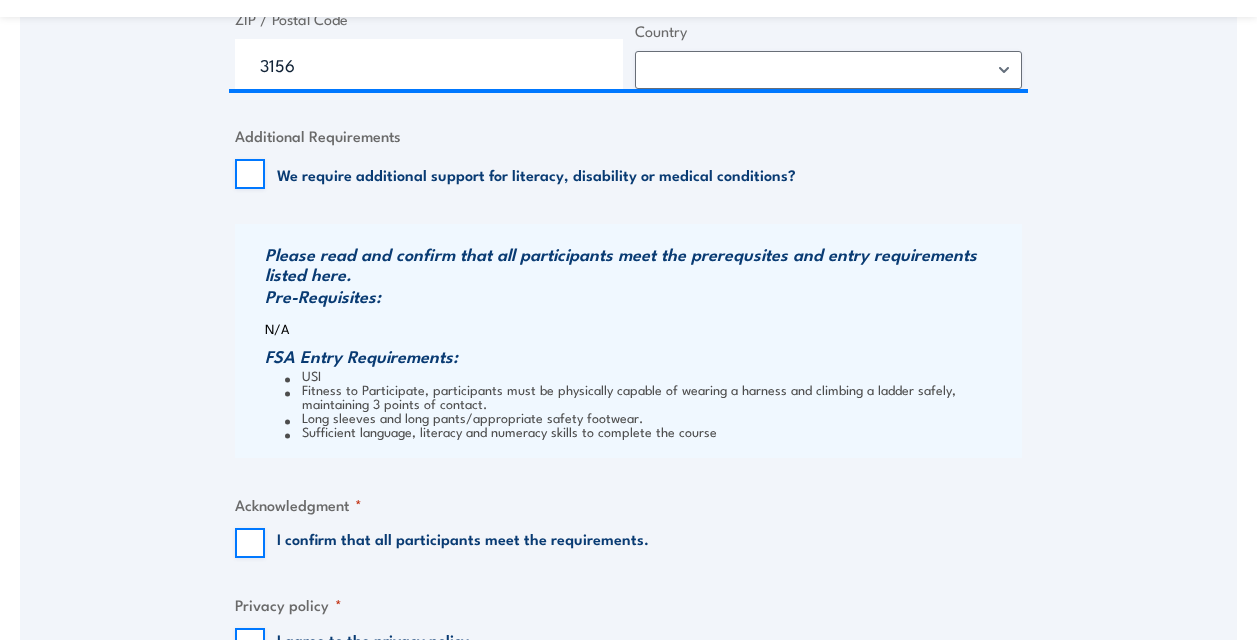scroll, scrollTop: 1500, scrollLeft: 0, axis: vertical 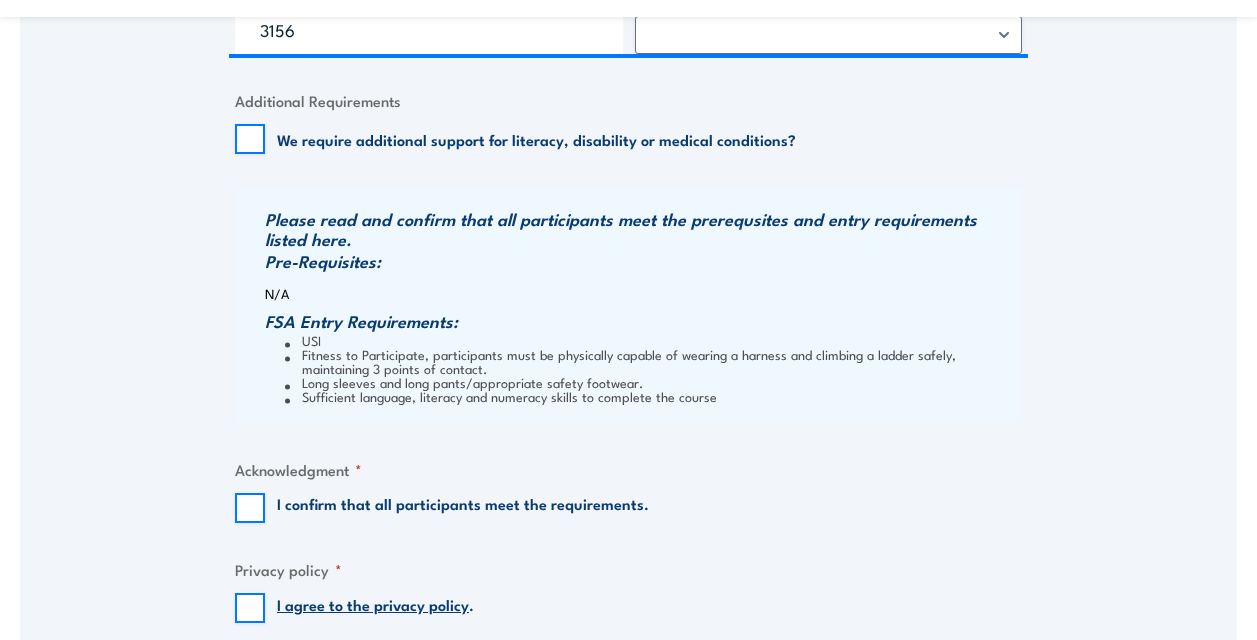 click on "I confirm that all participants meet the requirements." at bounding box center (442, 508) 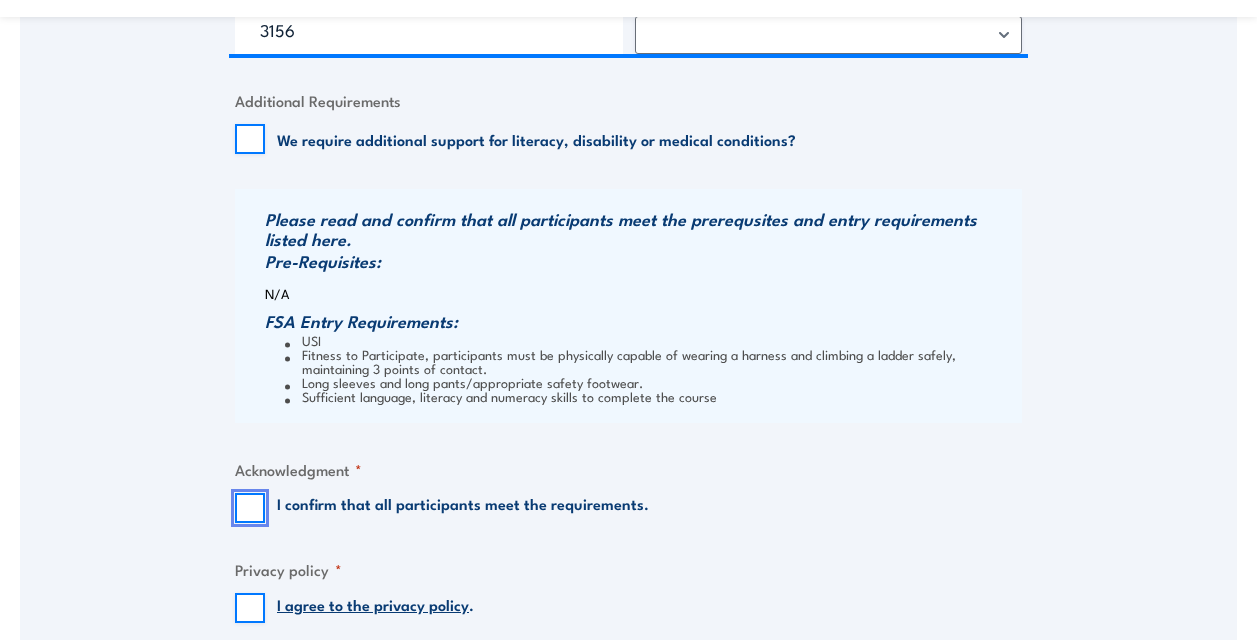 click on "I confirm that all participants meet the requirements." at bounding box center [250, 508] 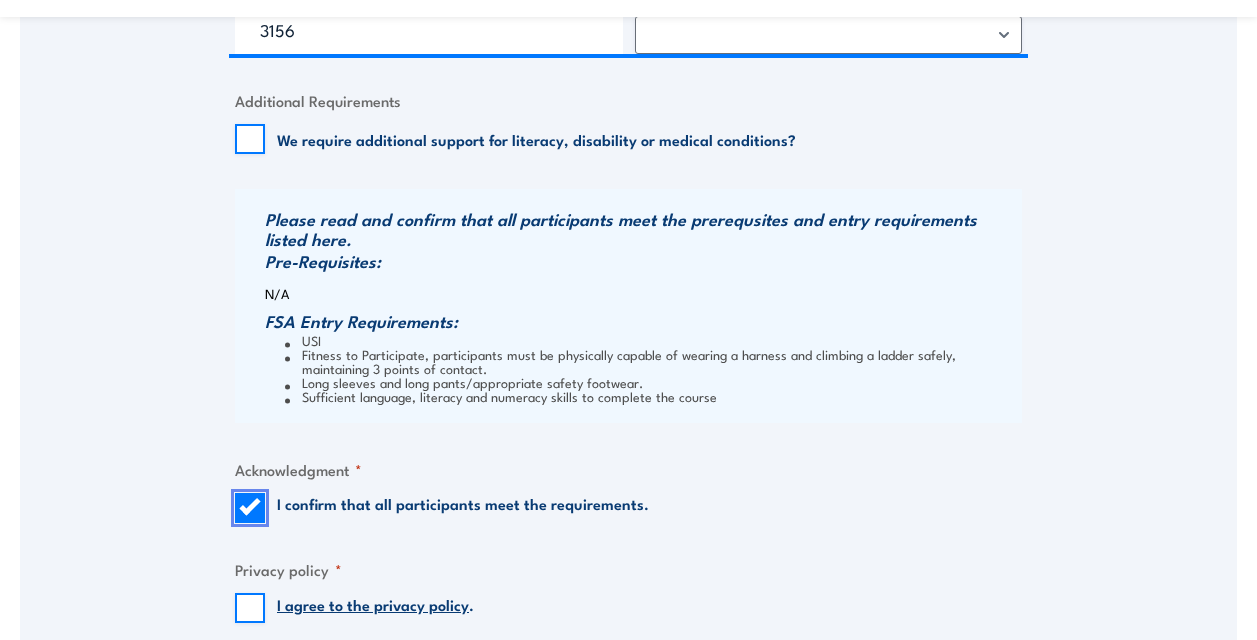 scroll, scrollTop: 1600, scrollLeft: 0, axis: vertical 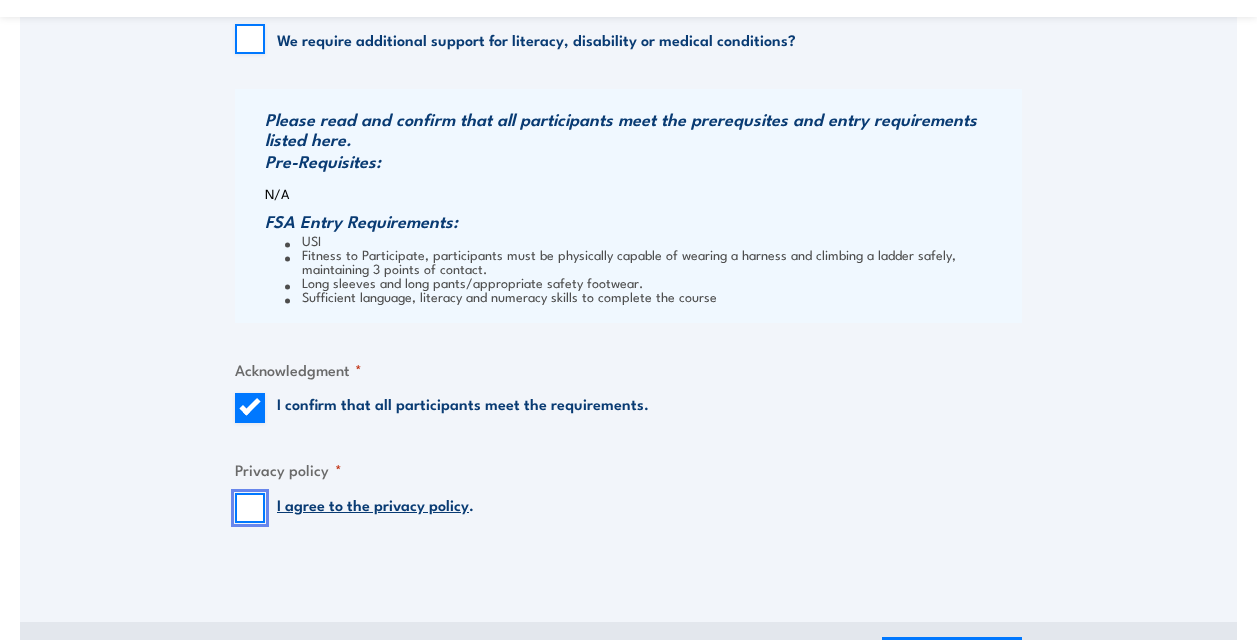click on "I agree to the privacy policy ." at bounding box center (250, 508) 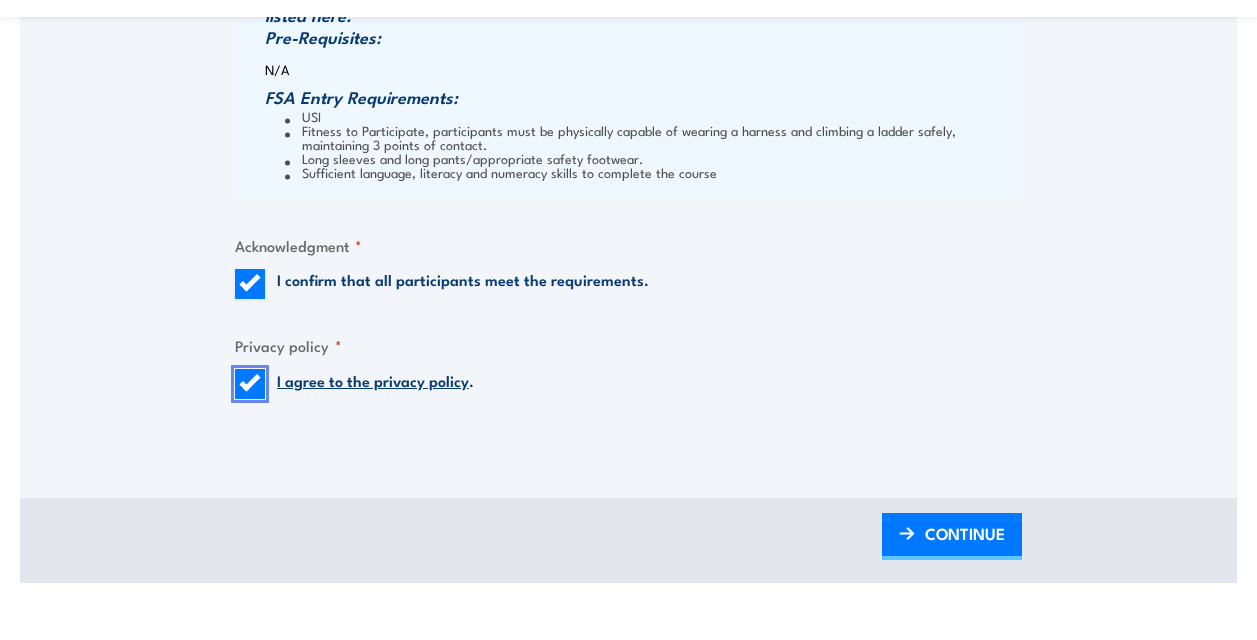 scroll, scrollTop: 1900, scrollLeft: 0, axis: vertical 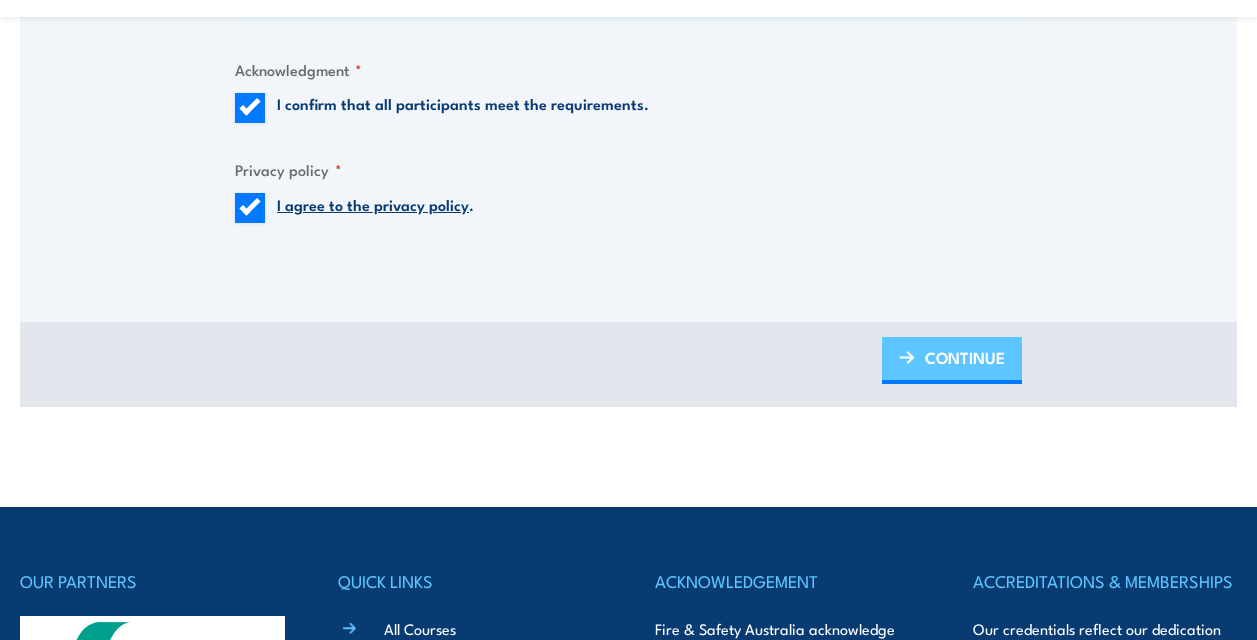 click on "CONTINUE" at bounding box center [965, 357] 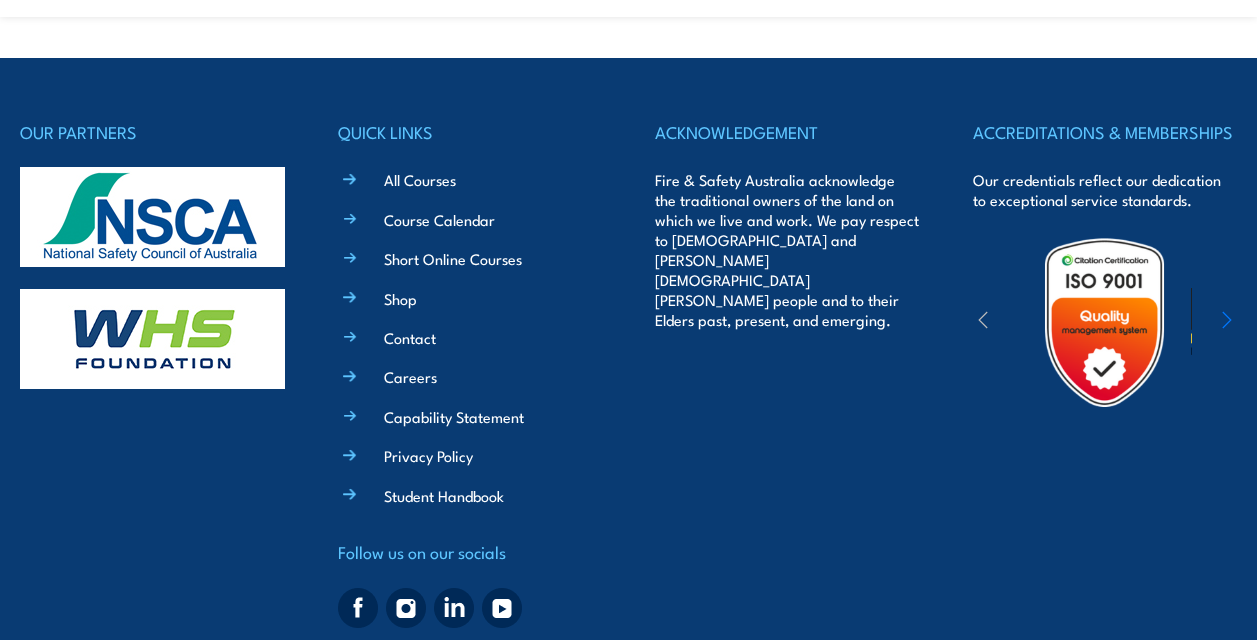 scroll, scrollTop: 1226, scrollLeft: 0, axis: vertical 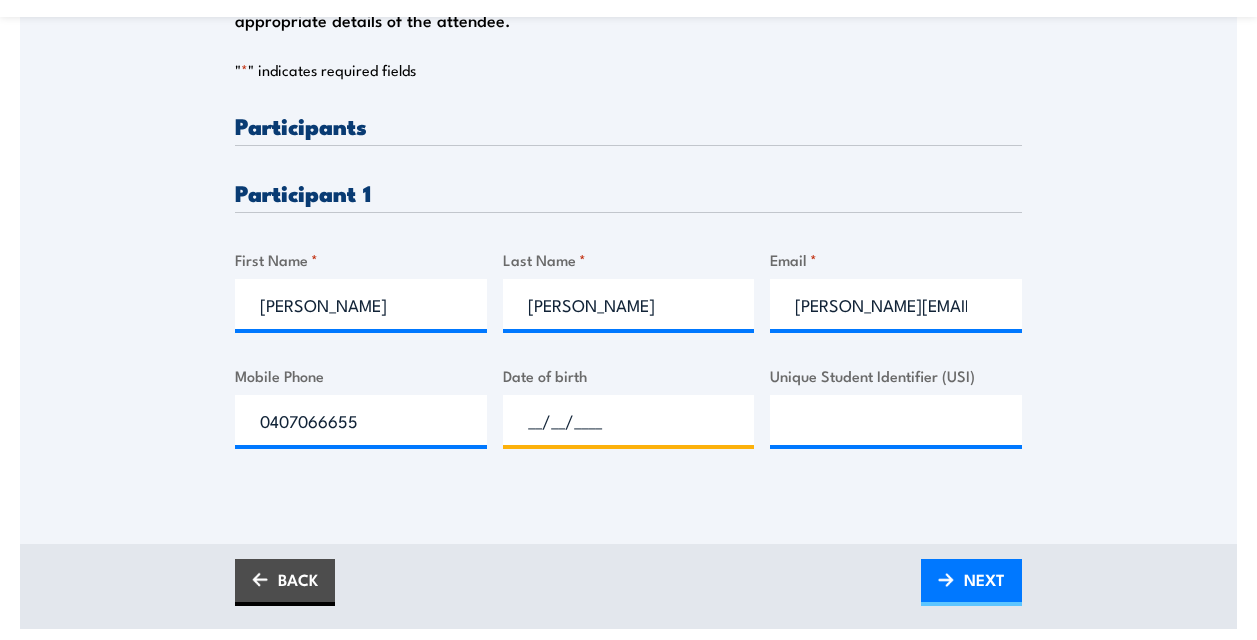 click on "__/__/____" at bounding box center [629, 420] 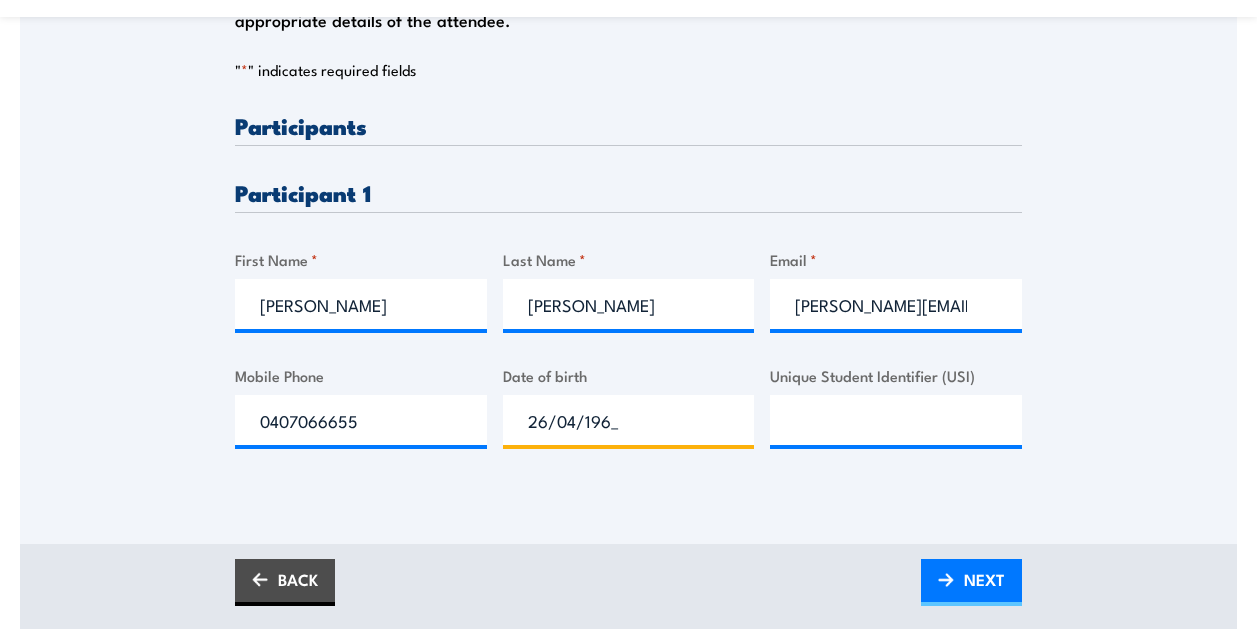 type on "26/04/1969" 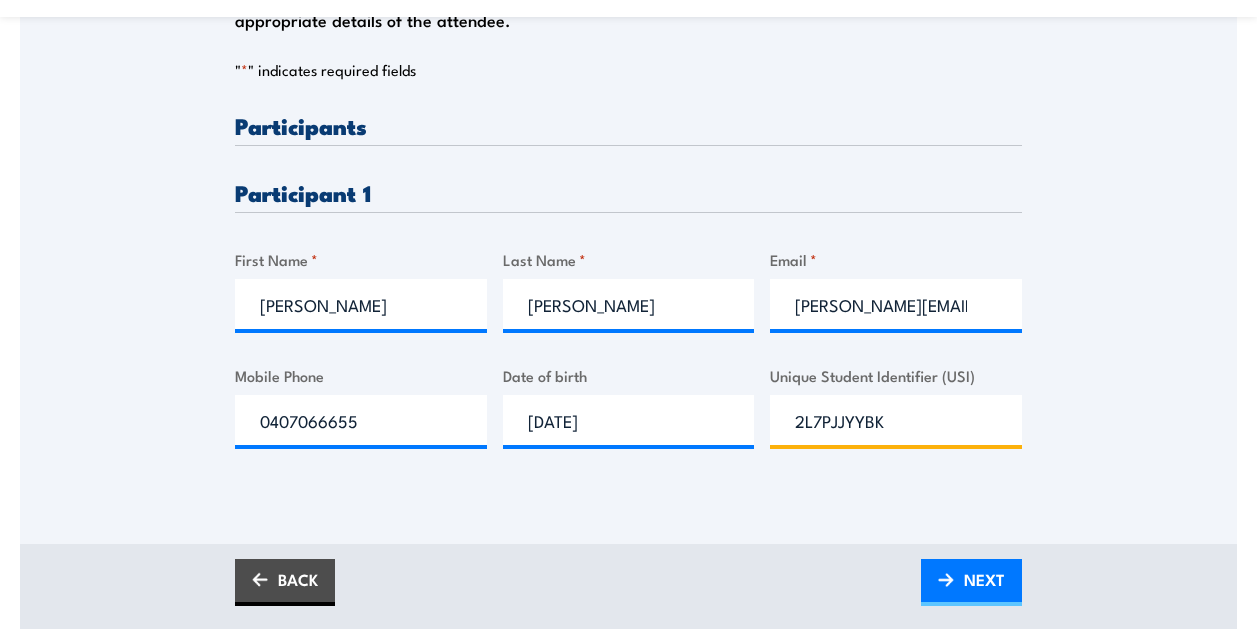 type on "2L7PJJYYBK" 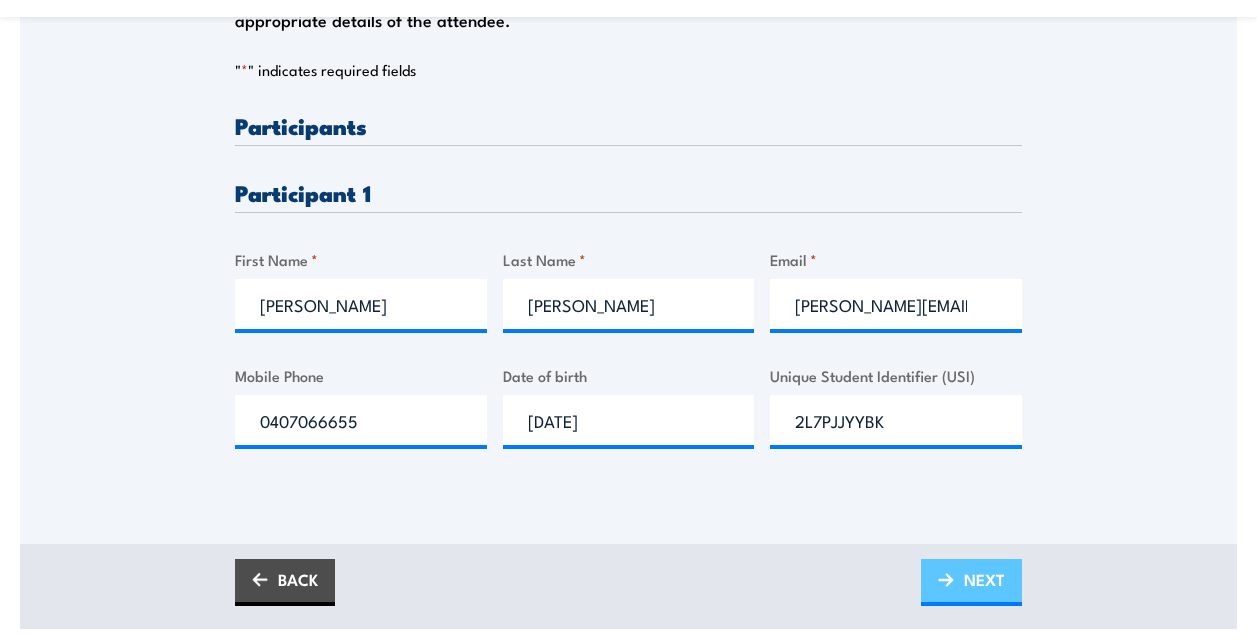 click on "NEXT" at bounding box center (984, 579) 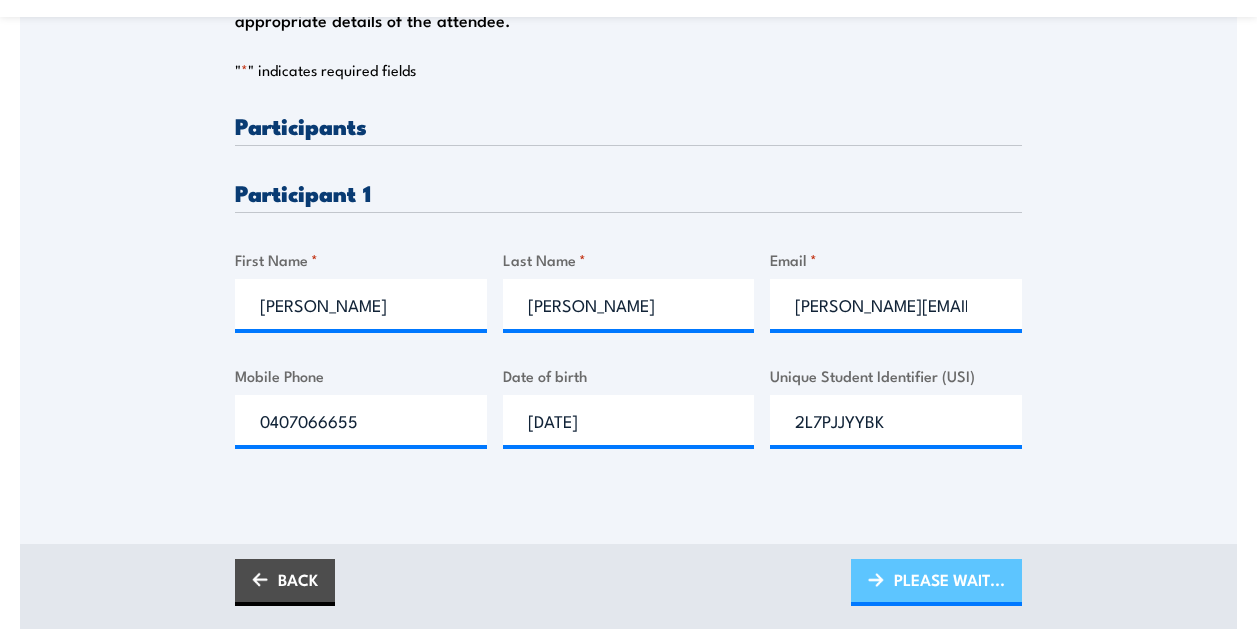 scroll, scrollTop: 396, scrollLeft: 0, axis: vertical 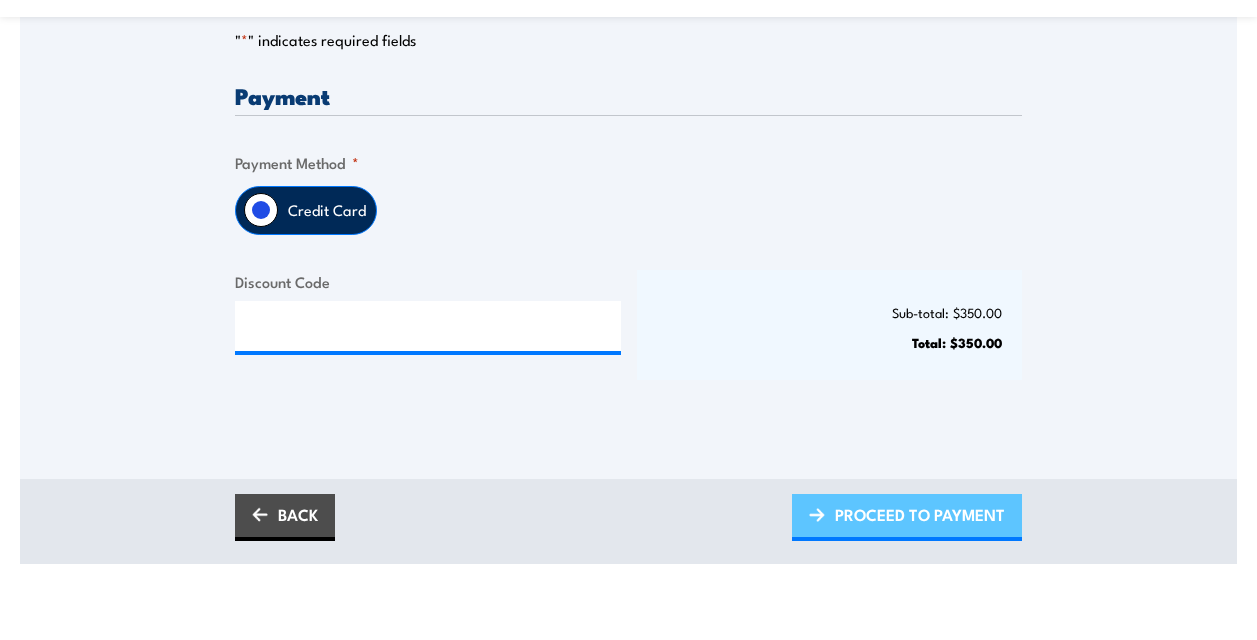 click on "PROCEED TO PAYMENT" at bounding box center [920, 514] 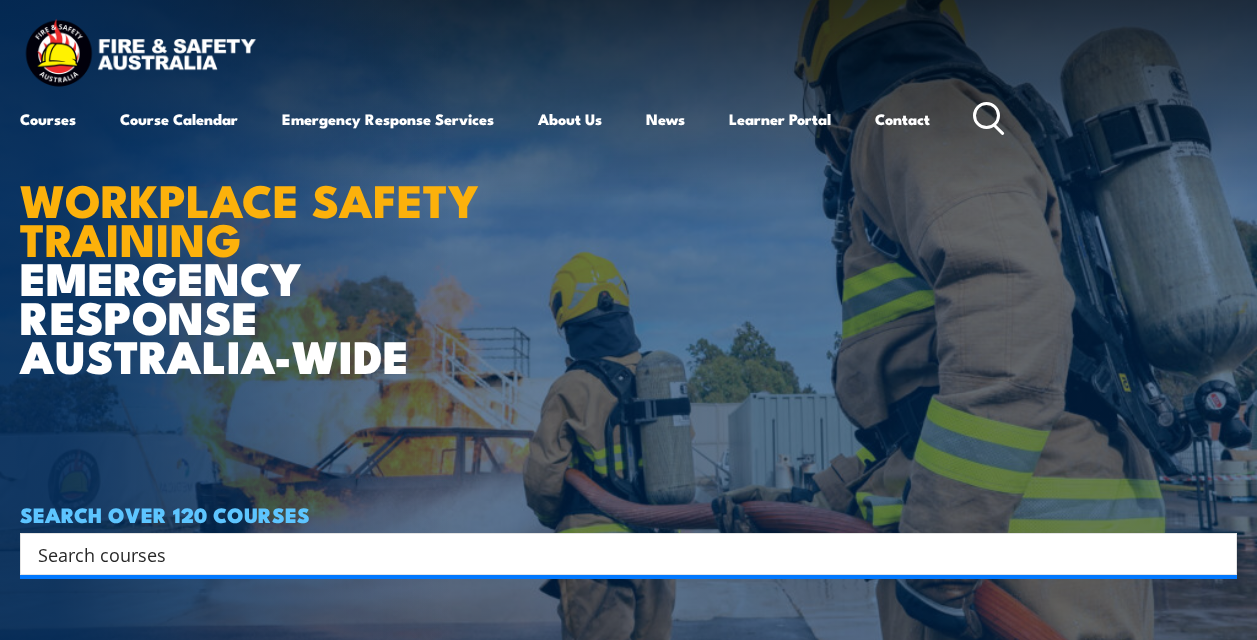 scroll, scrollTop: 0, scrollLeft: 0, axis: both 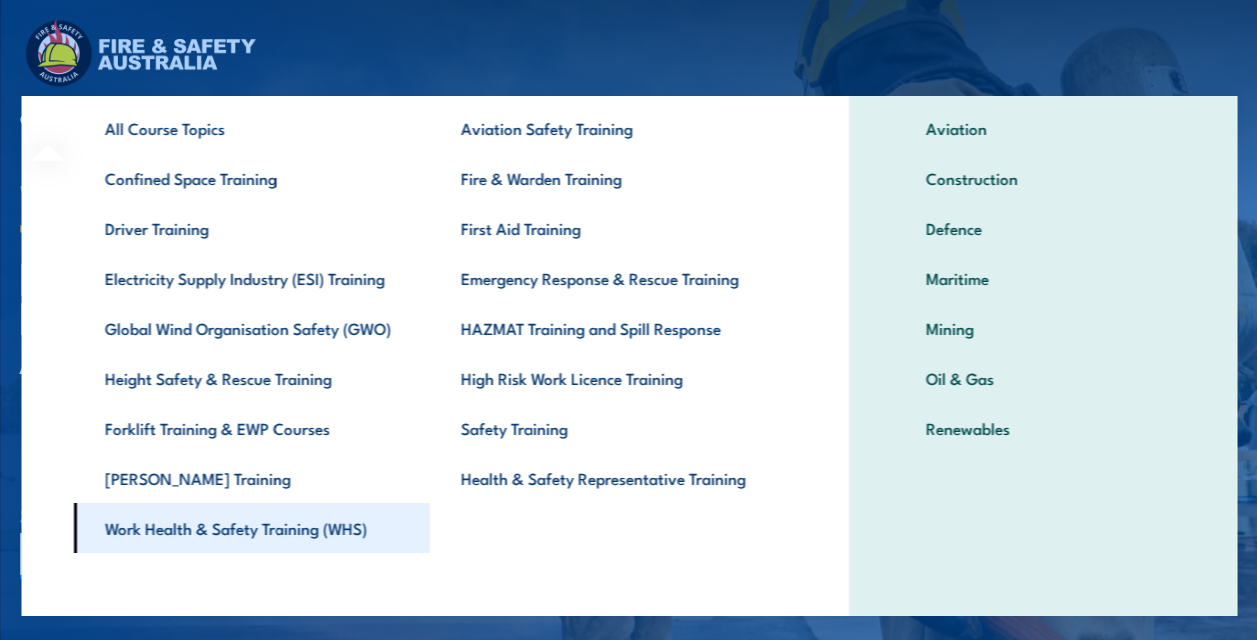 click on "Work Health & Safety Training (WHS)" at bounding box center (251, 528) 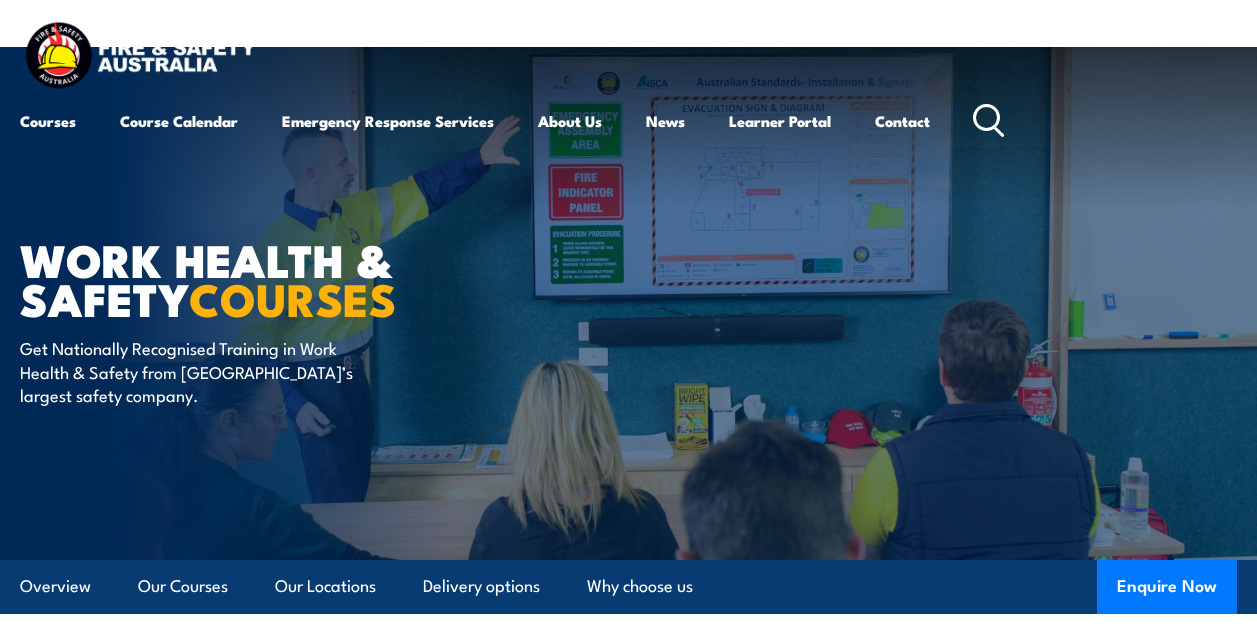 scroll, scrollTop: 0, scrollLeft: 0, axis: both 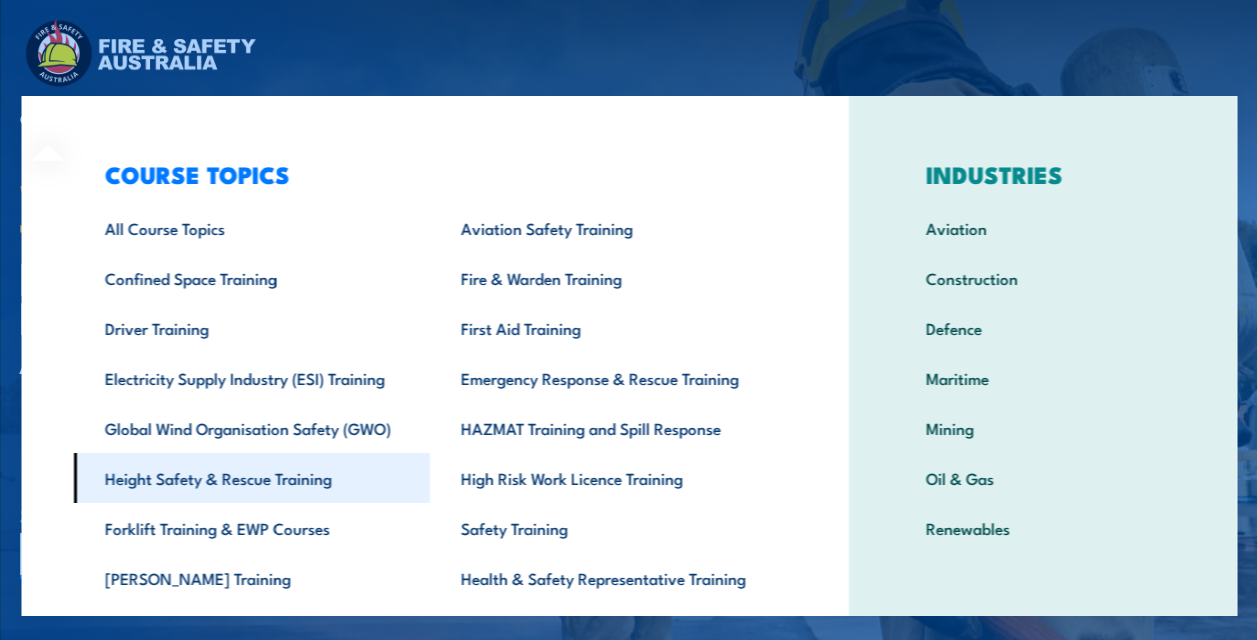 click on "Height Safety & Rescue Training" at bounding box center (251, 478) 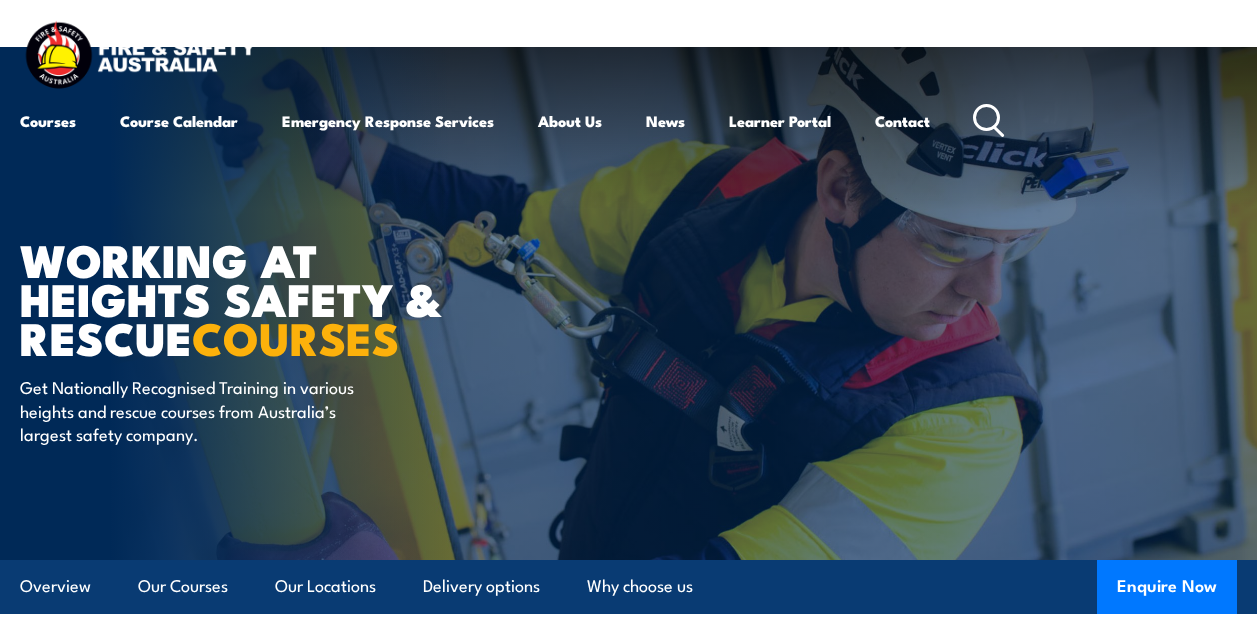 scroll, scrollTop: 0, scrollLeft: 0, axis: both 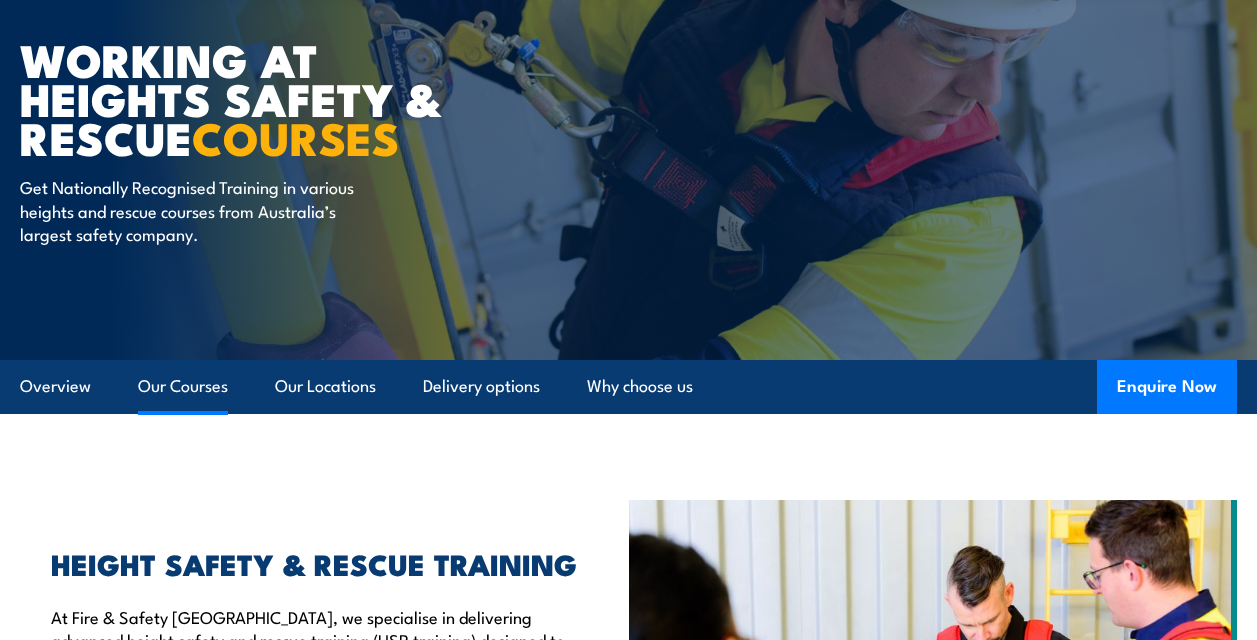 click on "Our Courses" at bounding box center (183, 386) 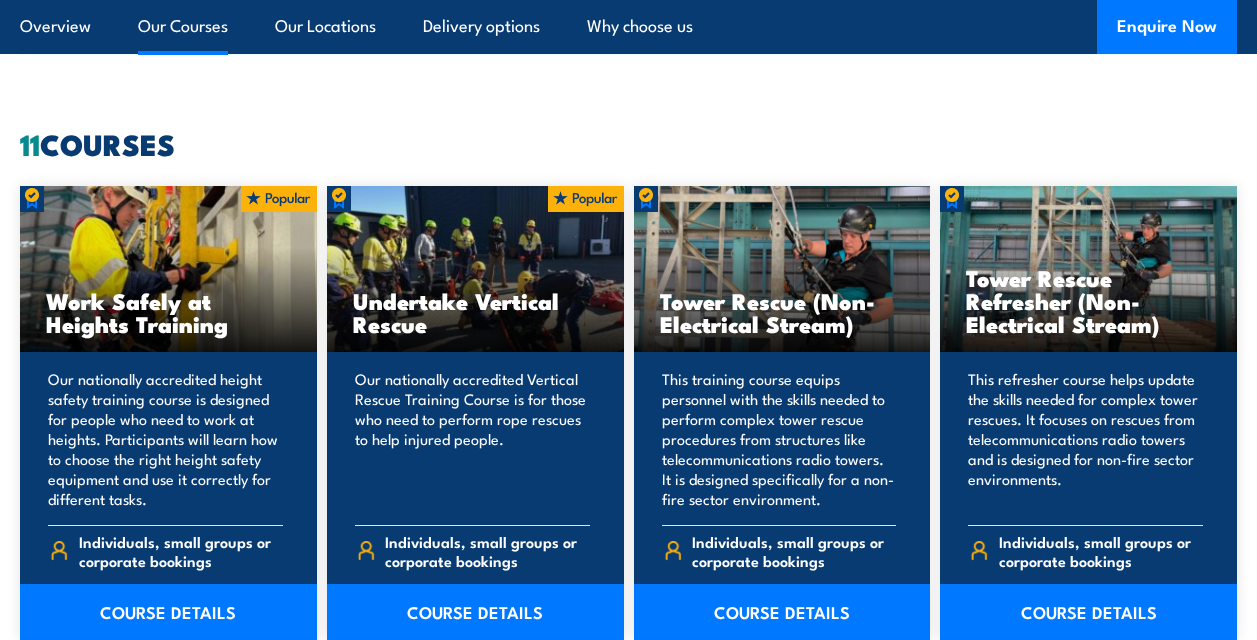 scroll, scrollTop: 1479, scrollLeft: 0, axis: vertical 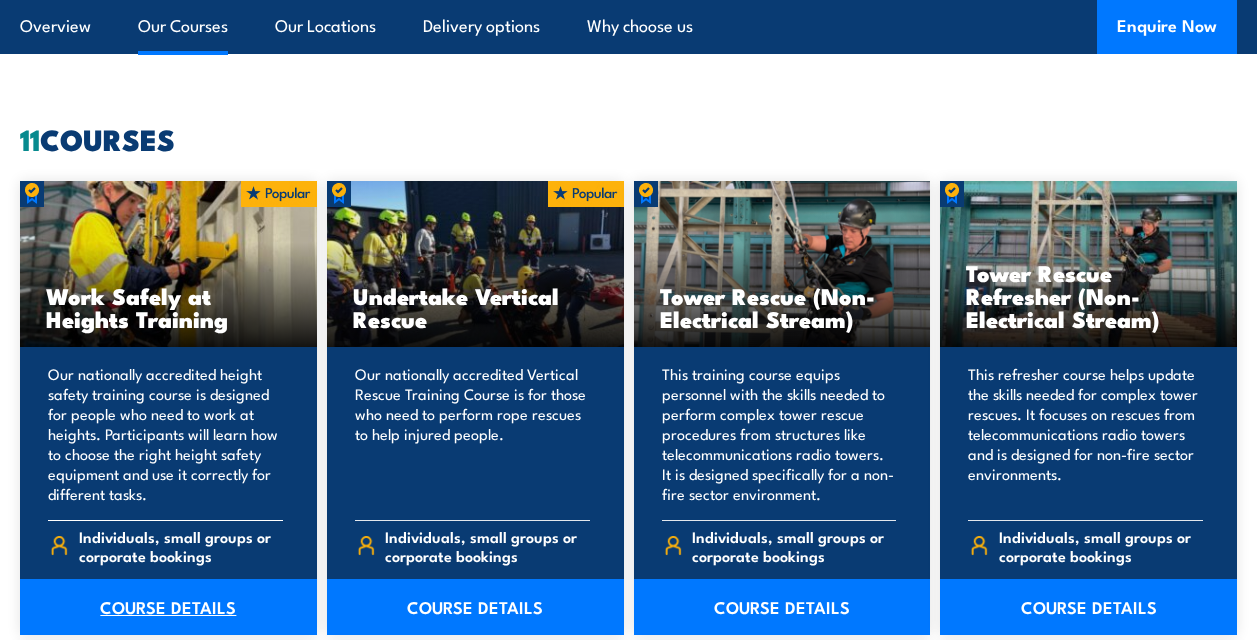 click on "COURSE DETAILS" at bounding box center [168, 607] 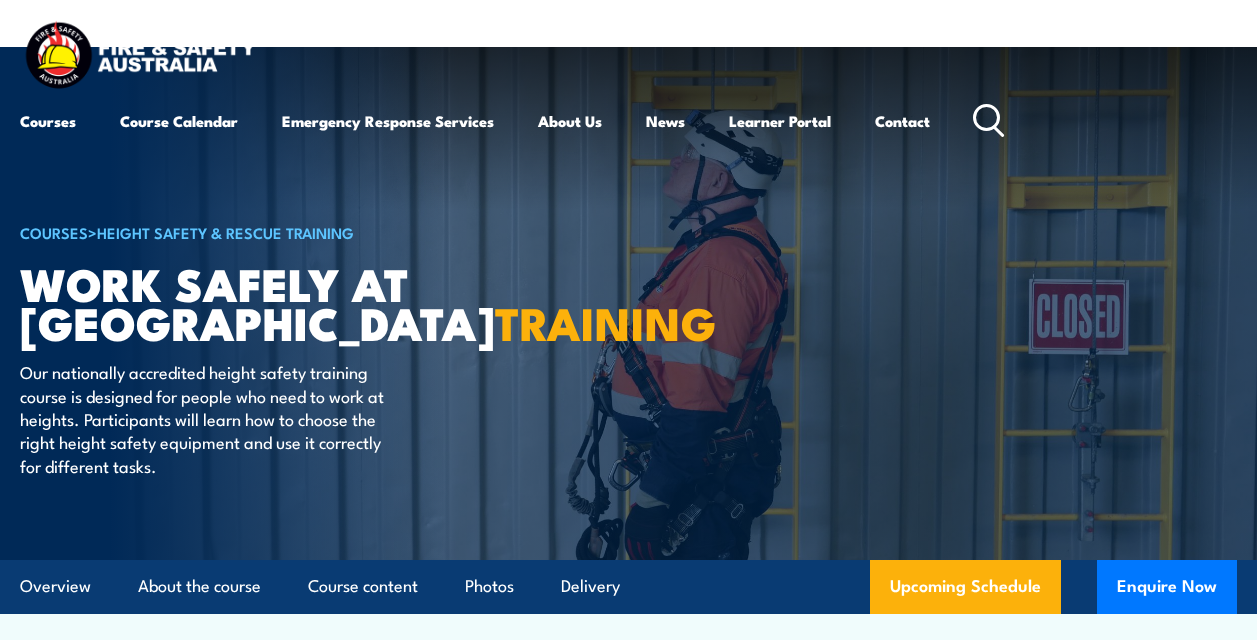 scroll, scrollTop: 0, scrollLeft: 0, axis: both 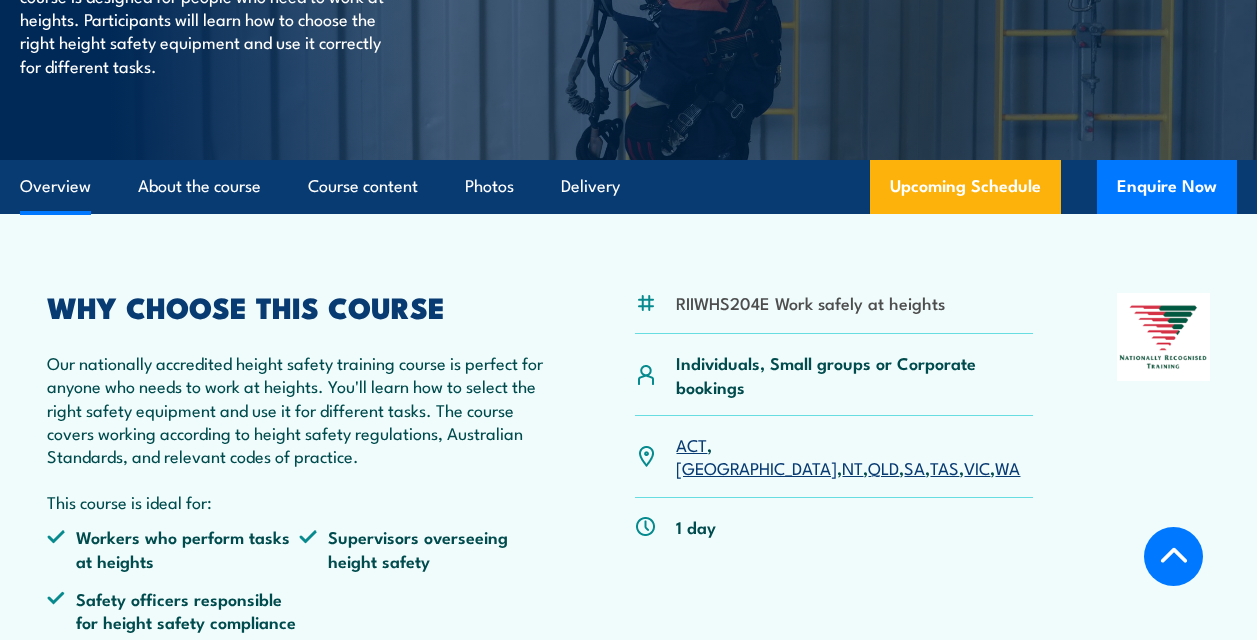 click on "RIIWHS204E Work safely at heights
Individuals, Small groups or Corporate bookings
ACT ,  NSW ,  NT ,  QLD ,  SA ,  TAS ,  VIC ,  WA" at bounding box center [833, 471] 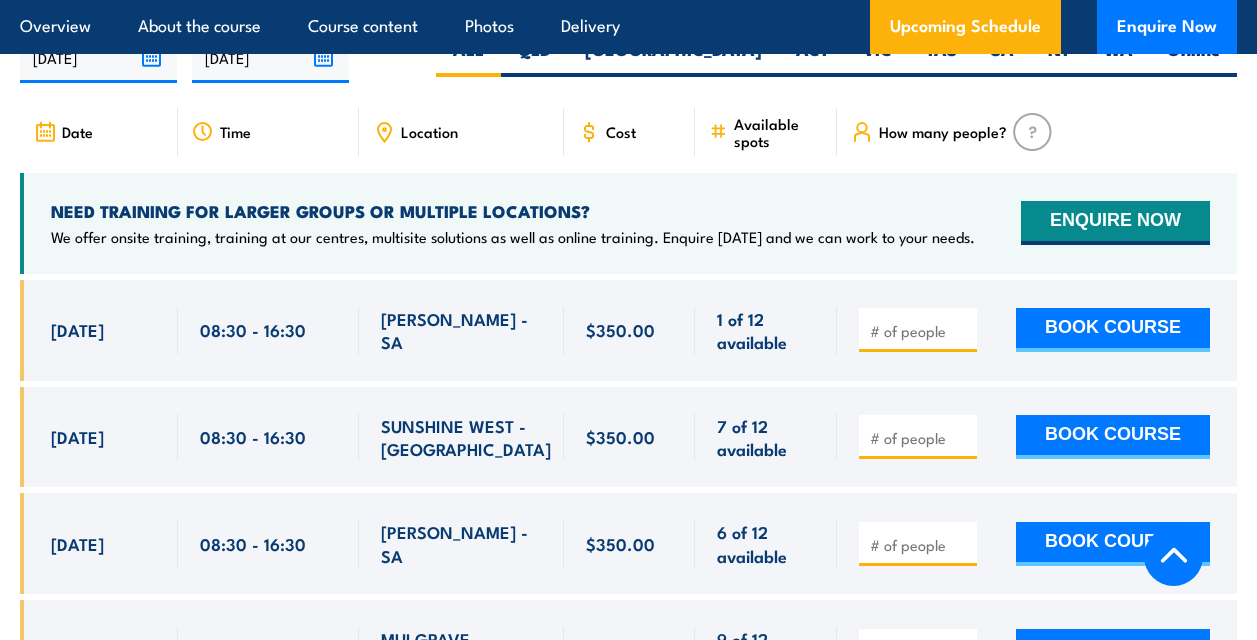 scroll, scrollTop: 3200, scrollLeft: 0, axis: vertical 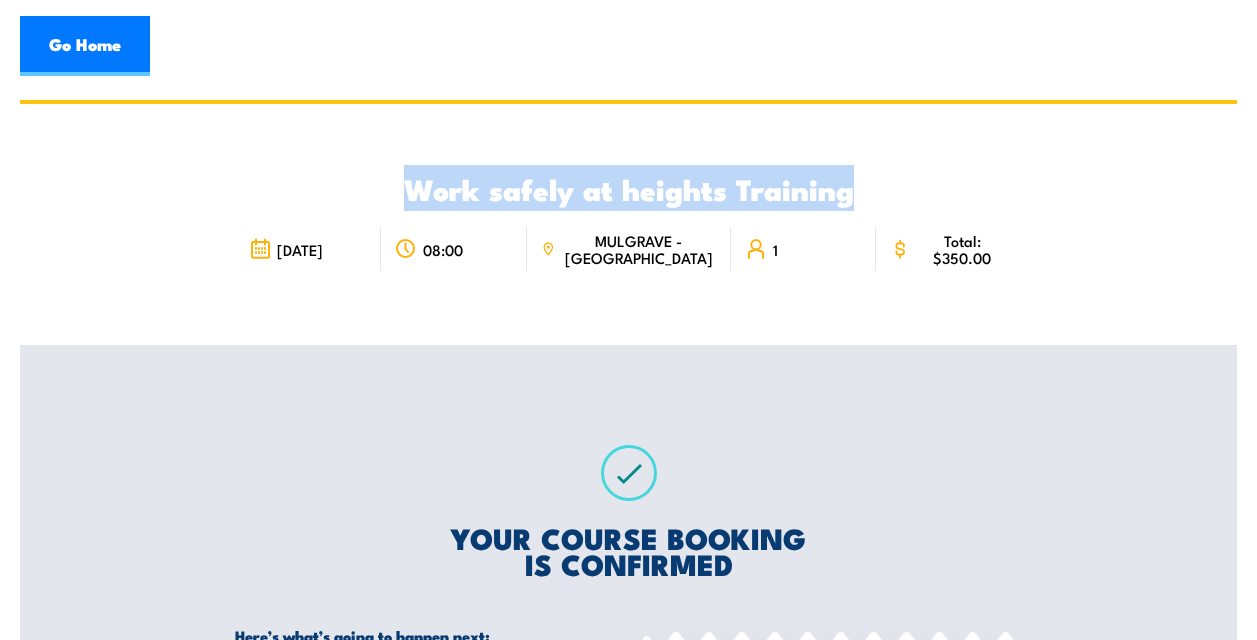 drag, startPoint x: 404, startPoint y: 196, endPoint x: 865, endPoint y: 200, distance: 461.01736 